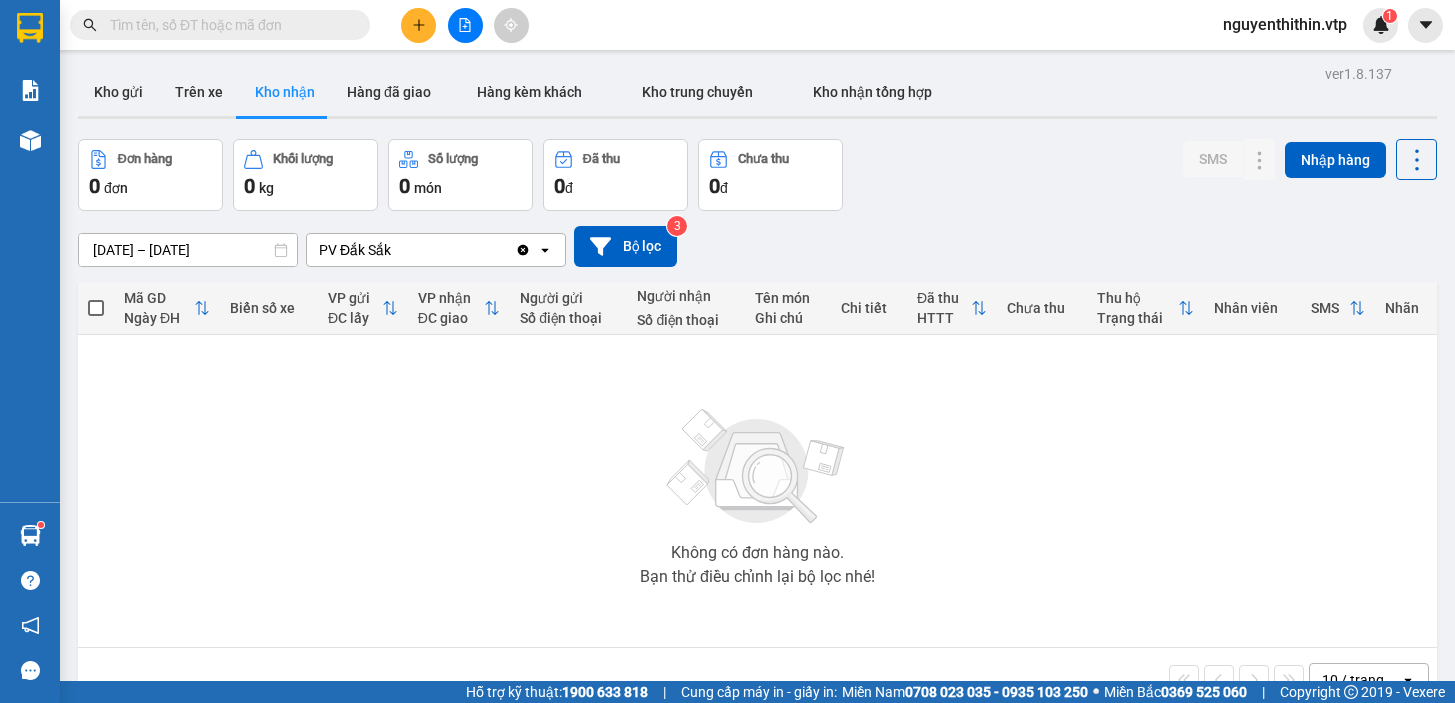 scroll, scrollTop: 0, scrollLeft: 0, axis: both 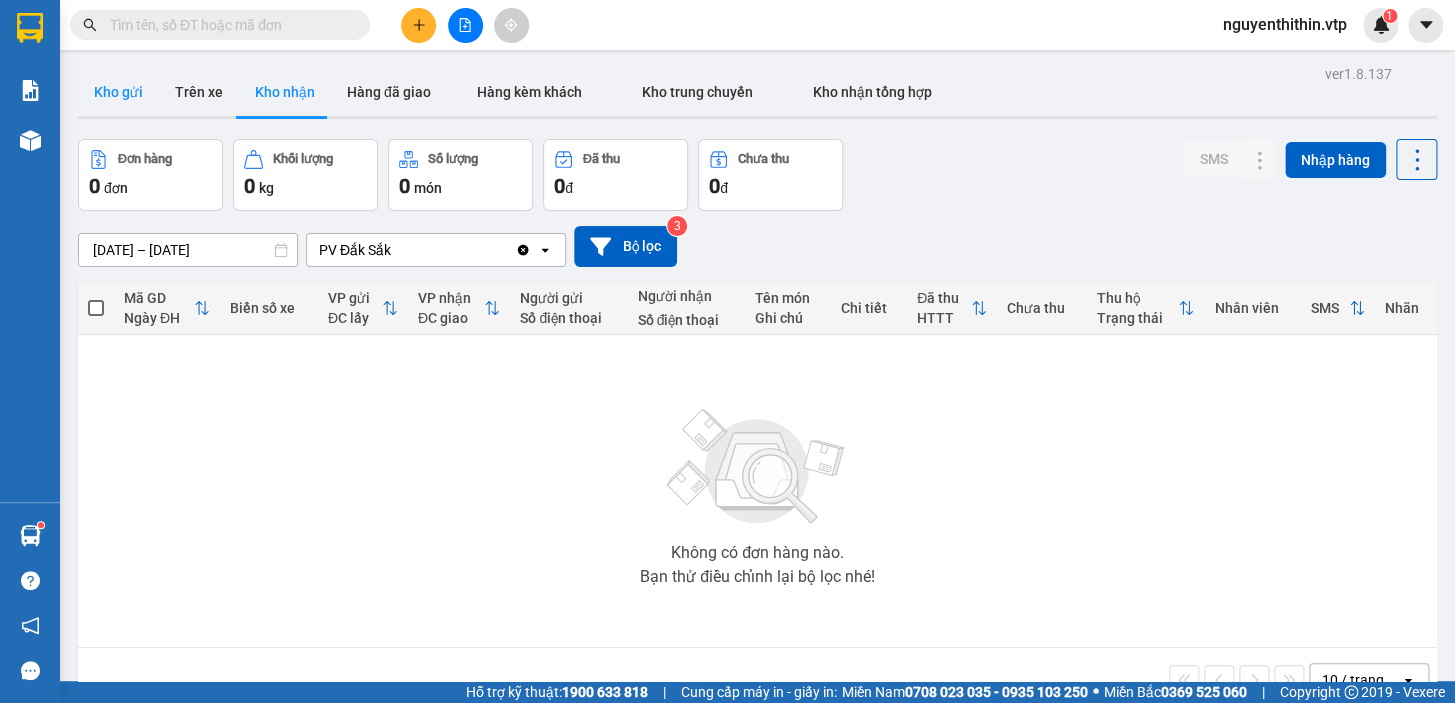click on "Kho gửi" at bounding box center (118, 92) 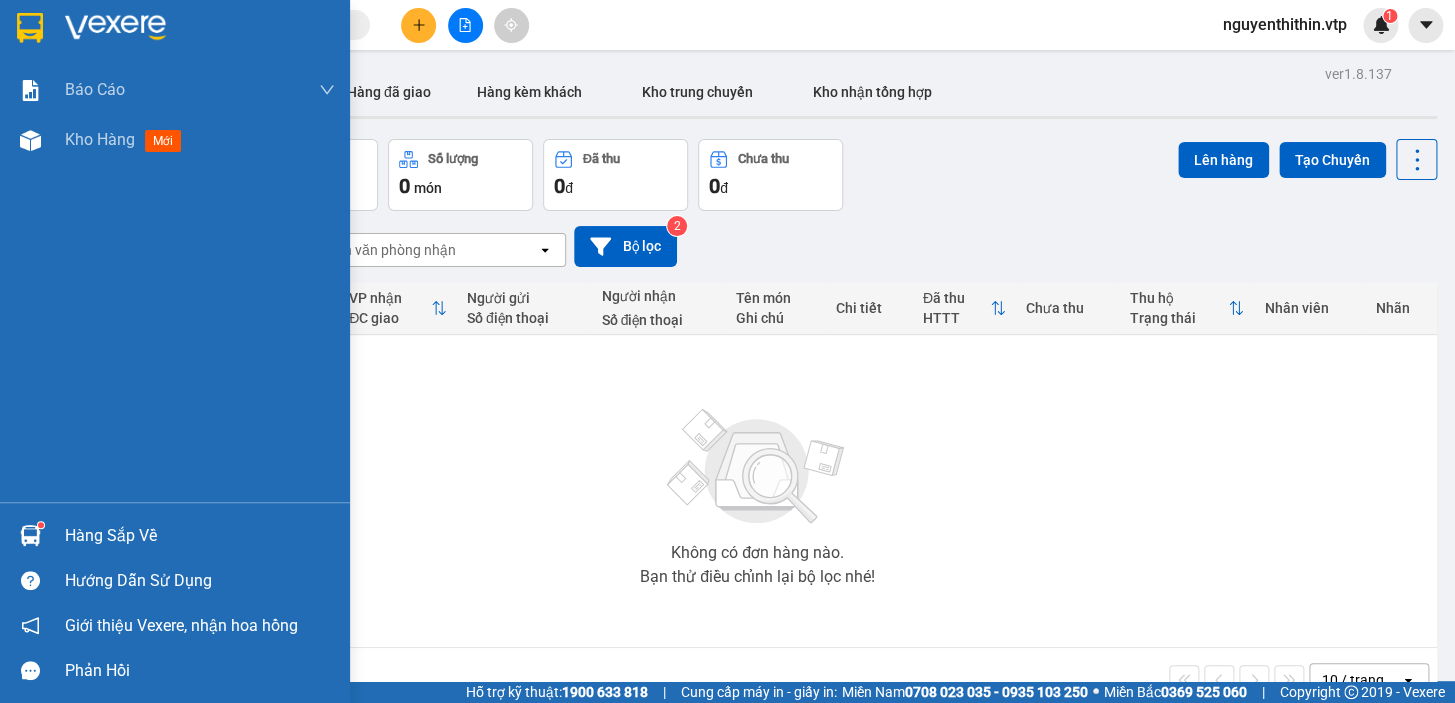 click at bounding box center [30, 535] 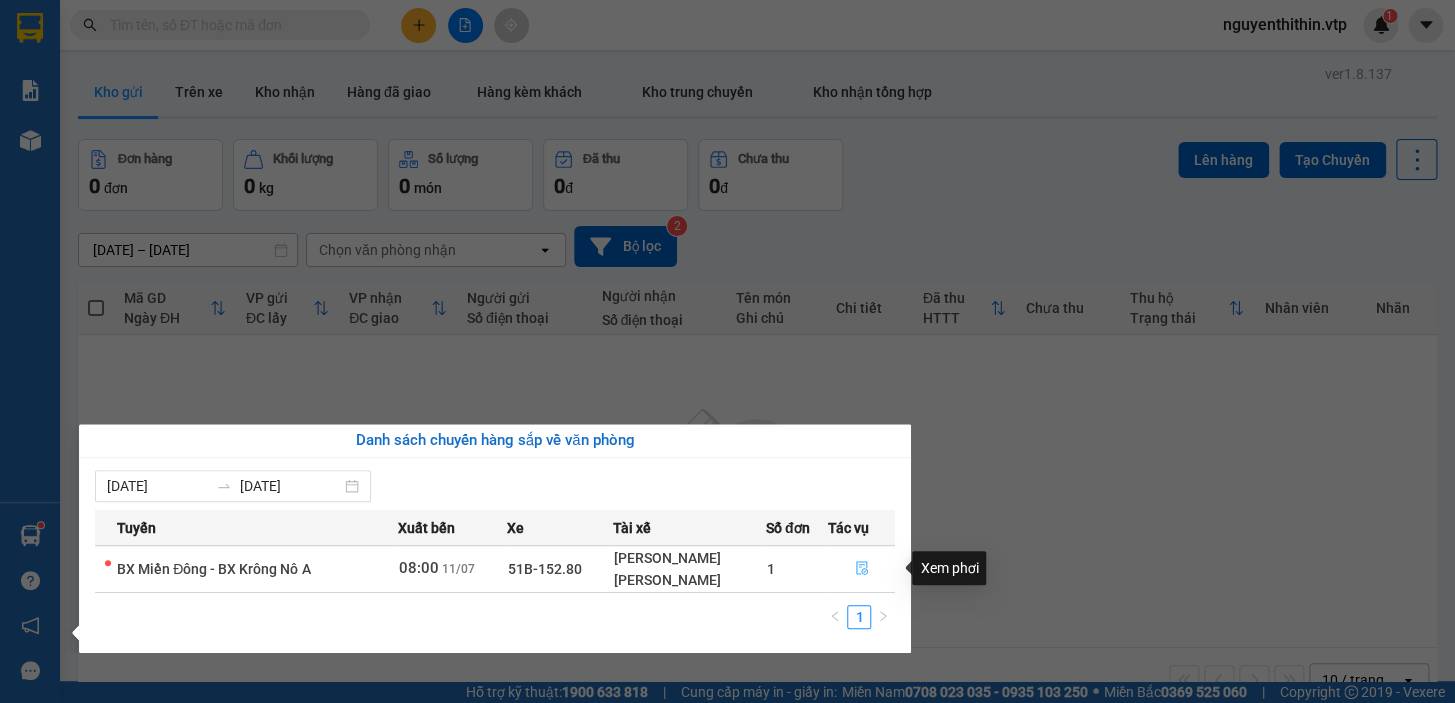 click 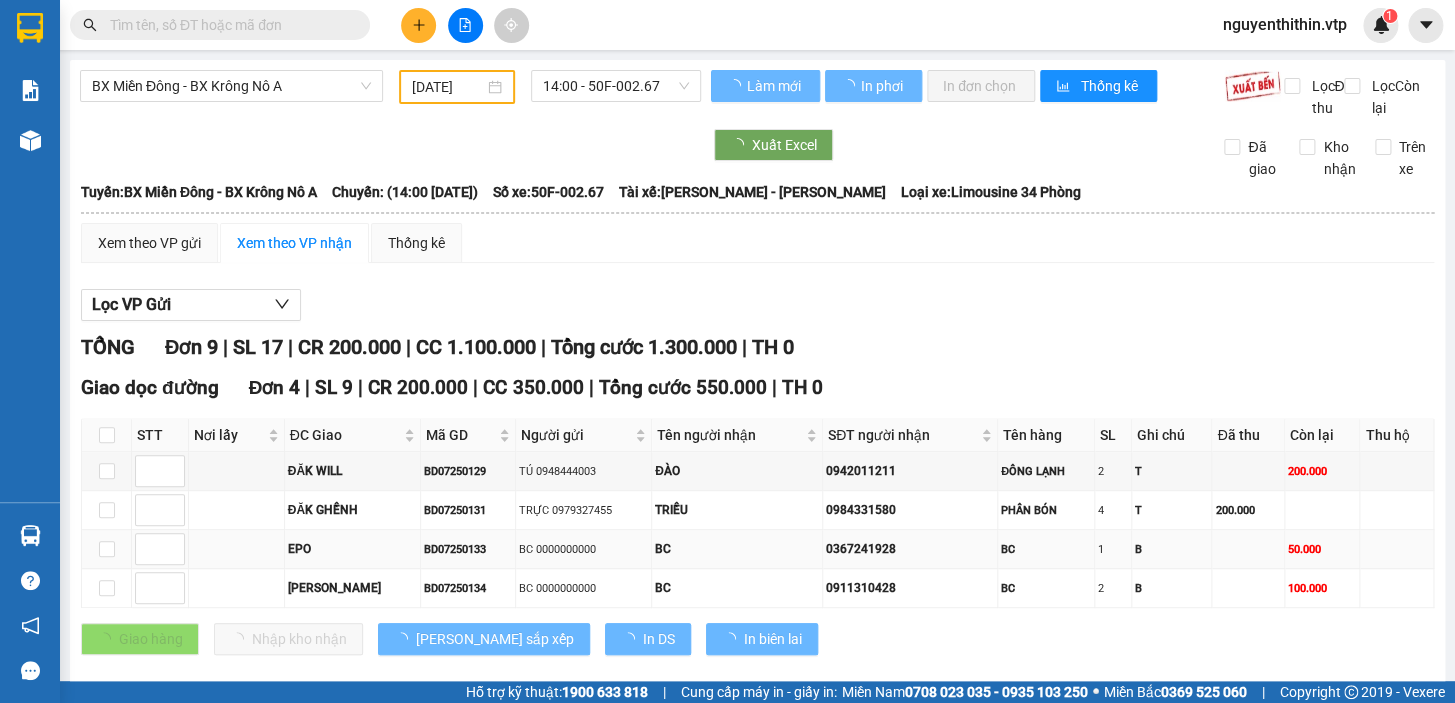 type on "[DATE]" 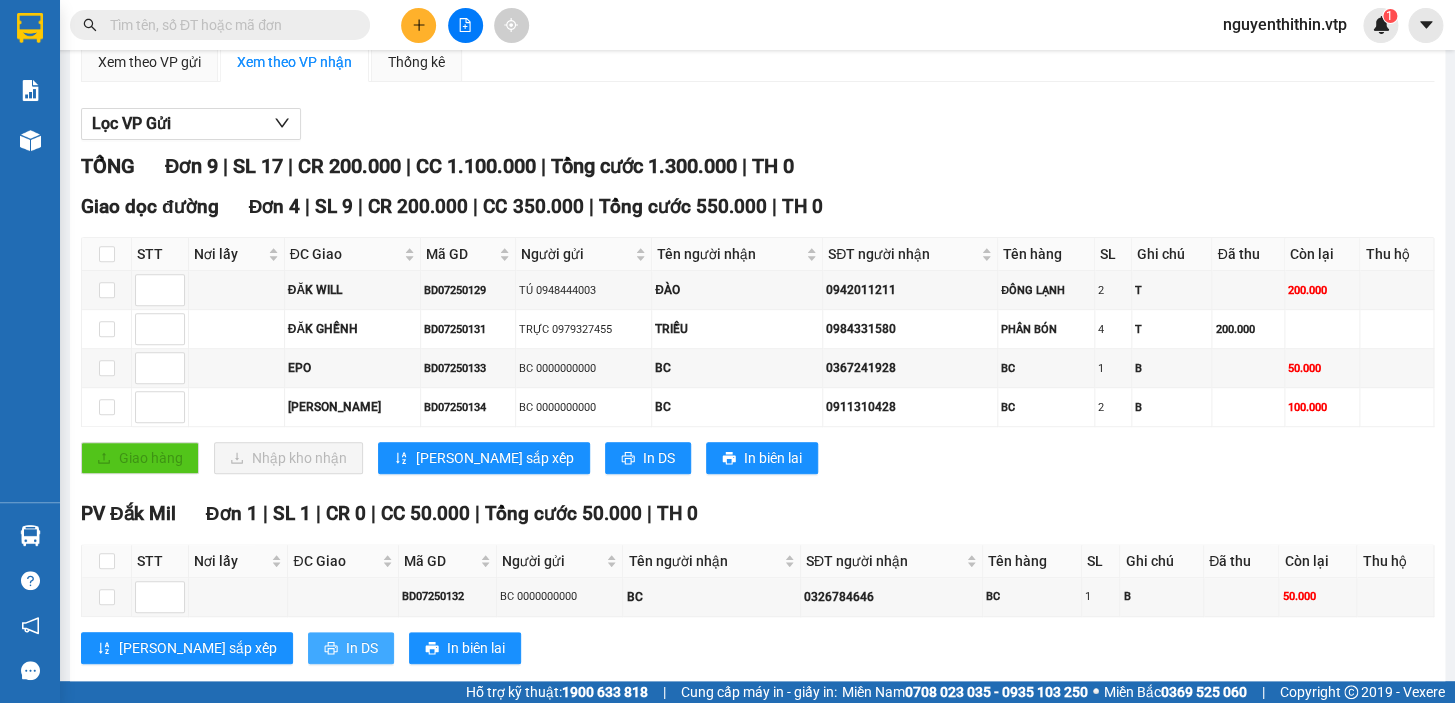 scroll, scrollTop: 0, scrollLeft: 0, axis: both 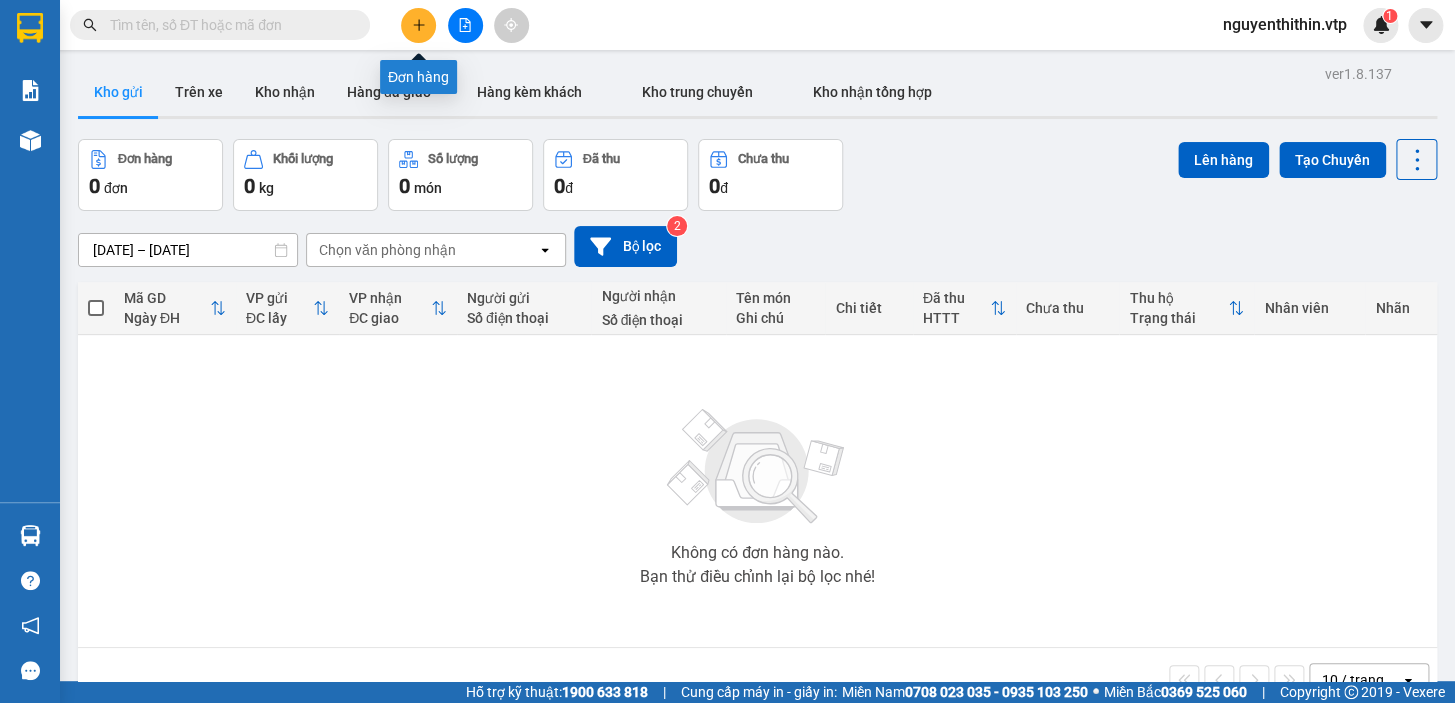 click 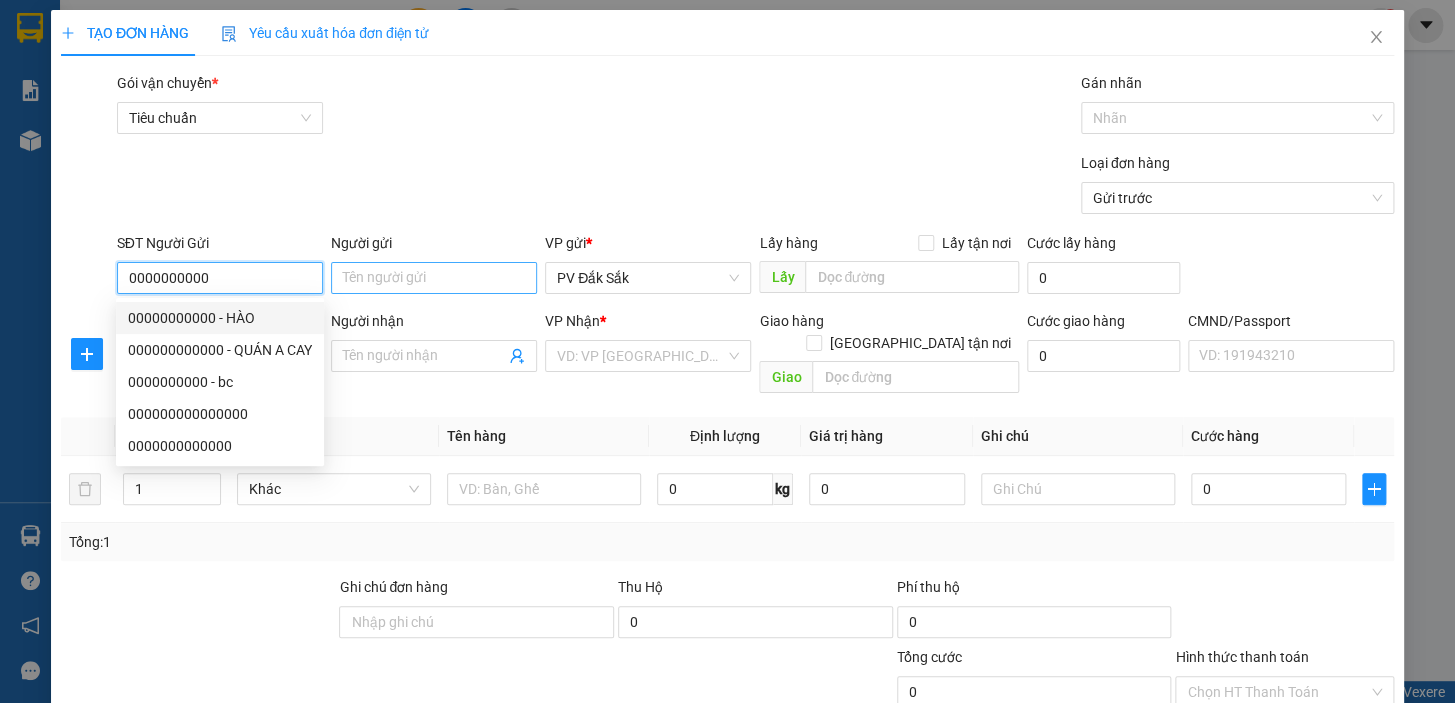 type on "0000000000" 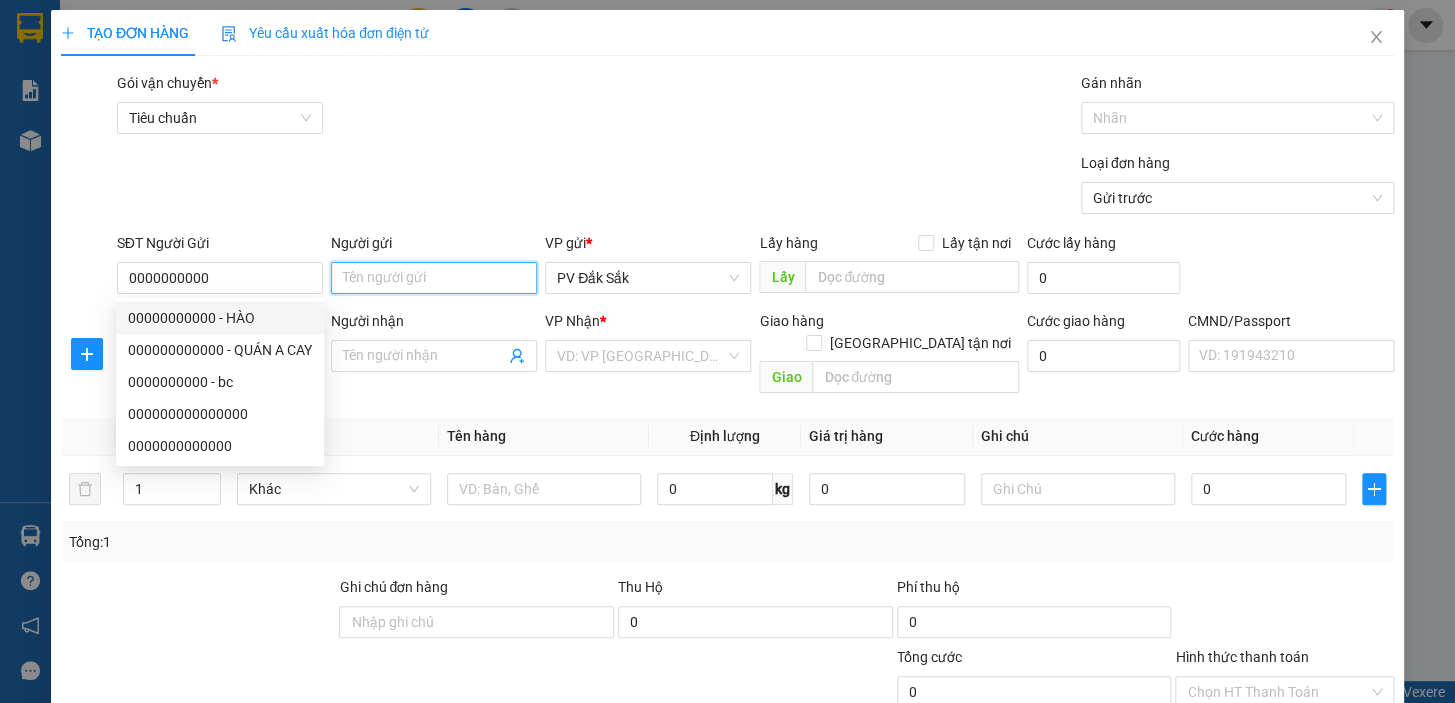 click on "Người gửi" at bounding box center [434, 278] 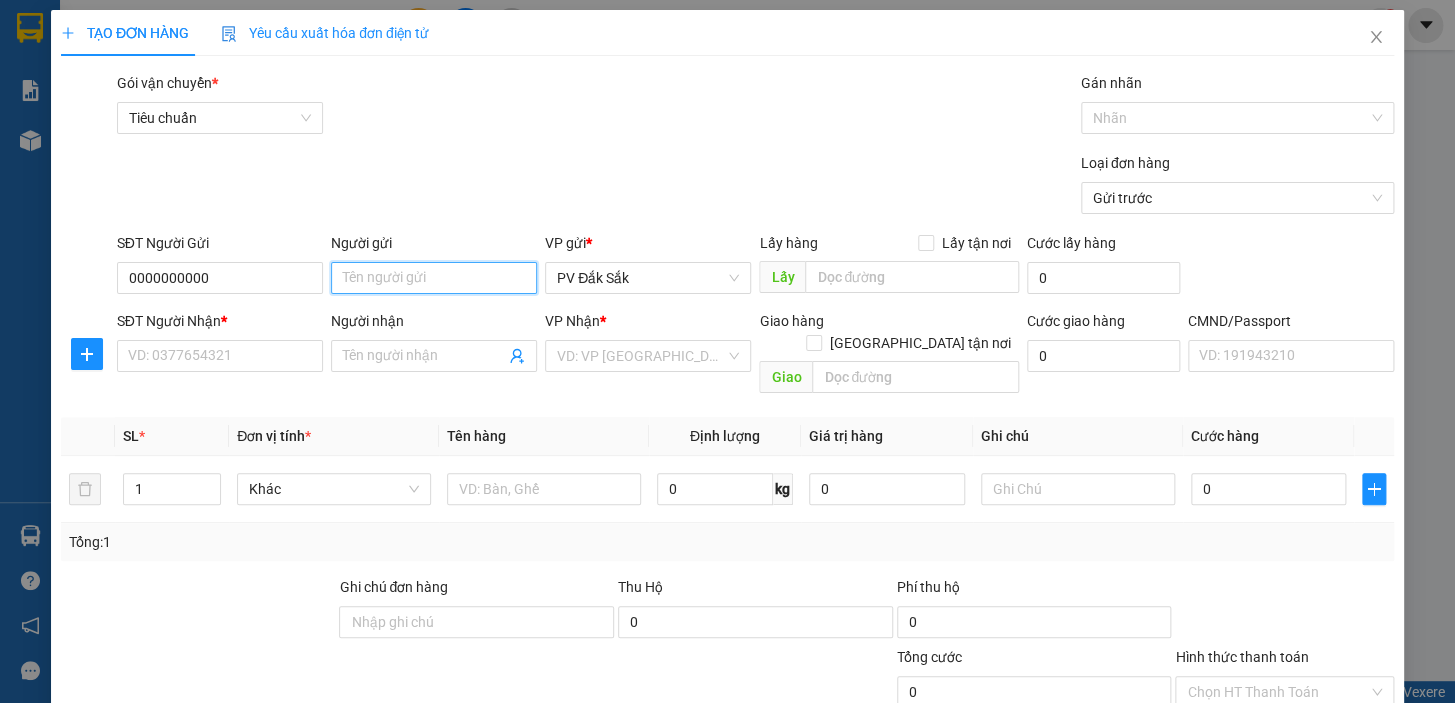 type on "t" 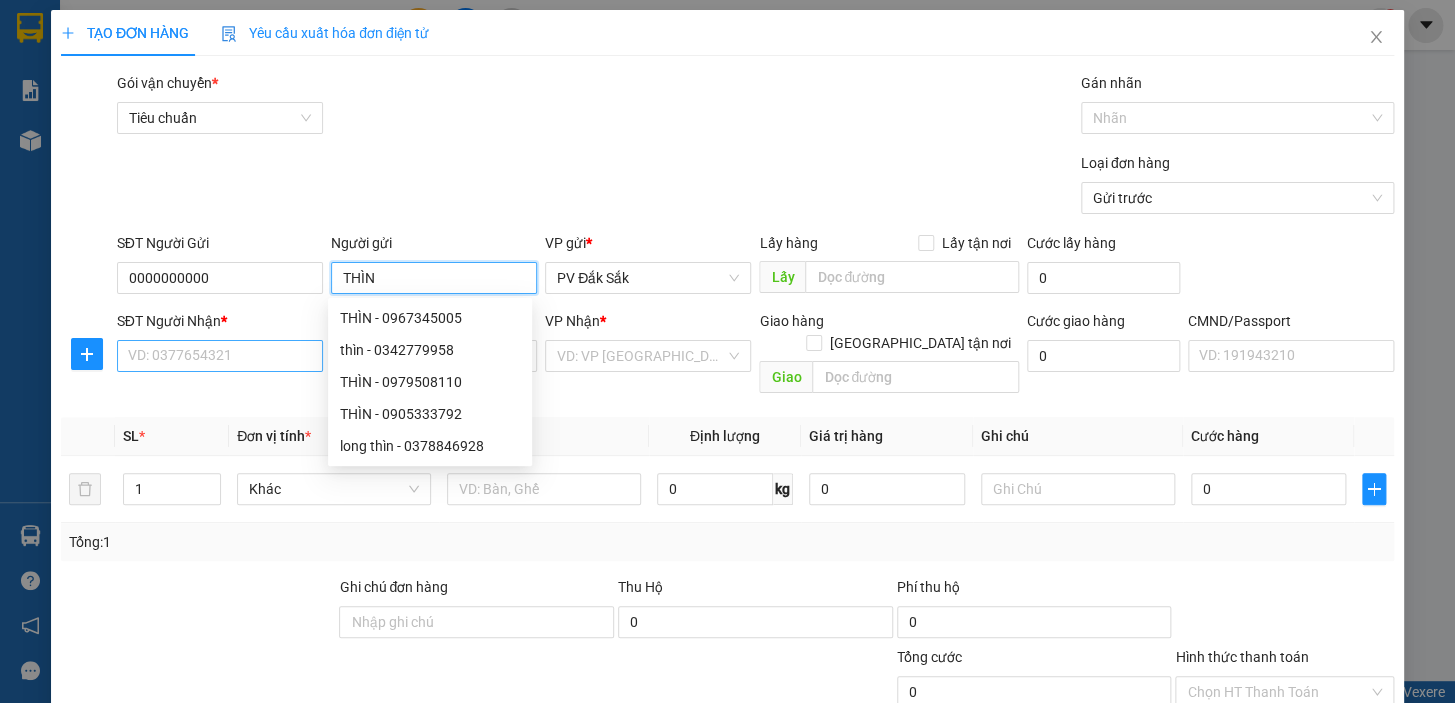 type on "THÌN" 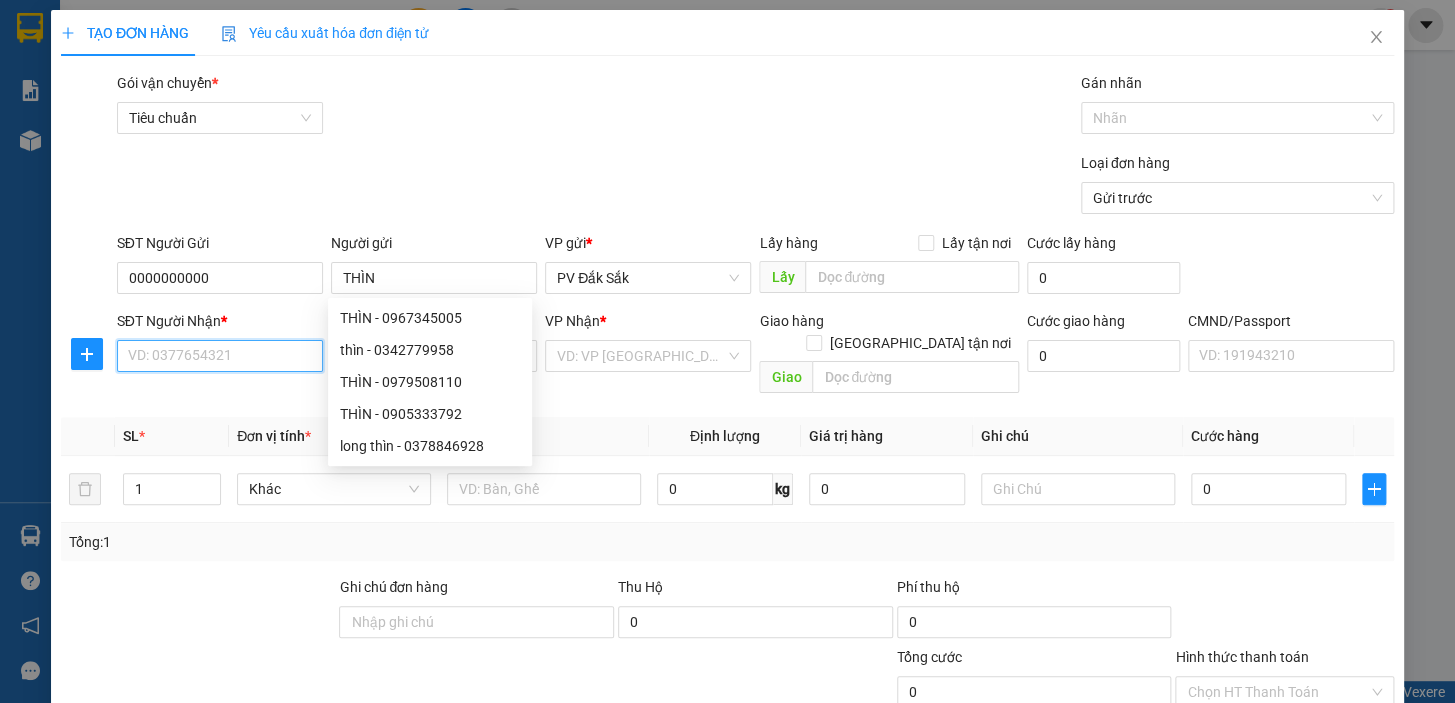 click on "SĐT Người Nhận  *" at bounding box center [220, 356] 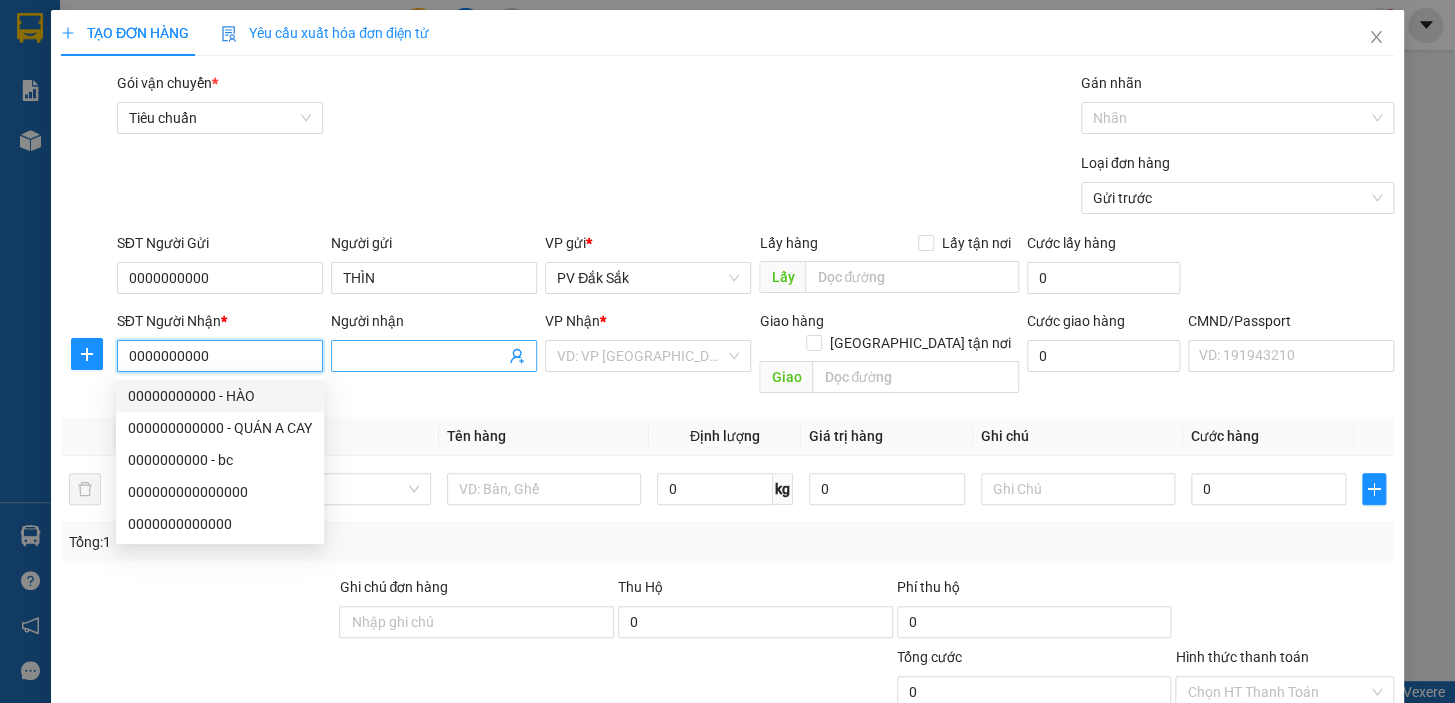 type on "0000000000" 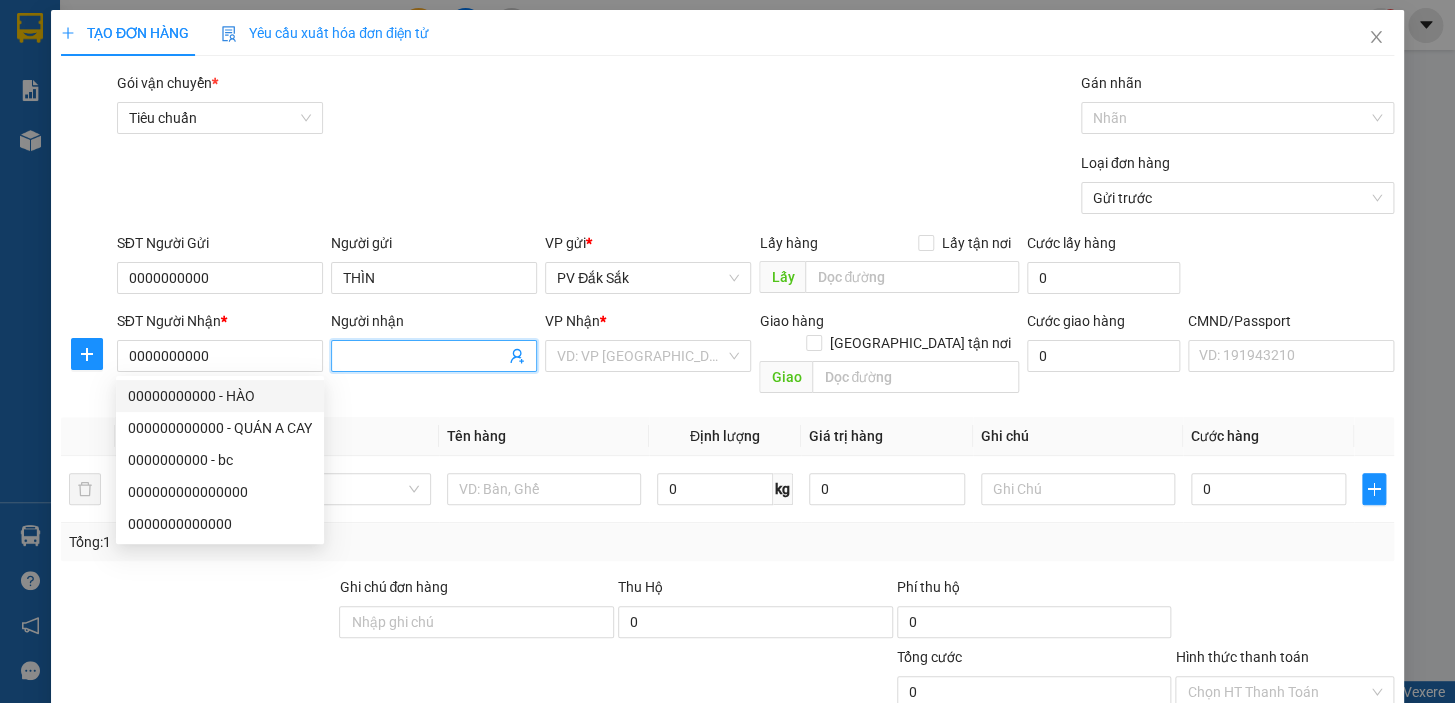 click at bounding box center (434, 356) 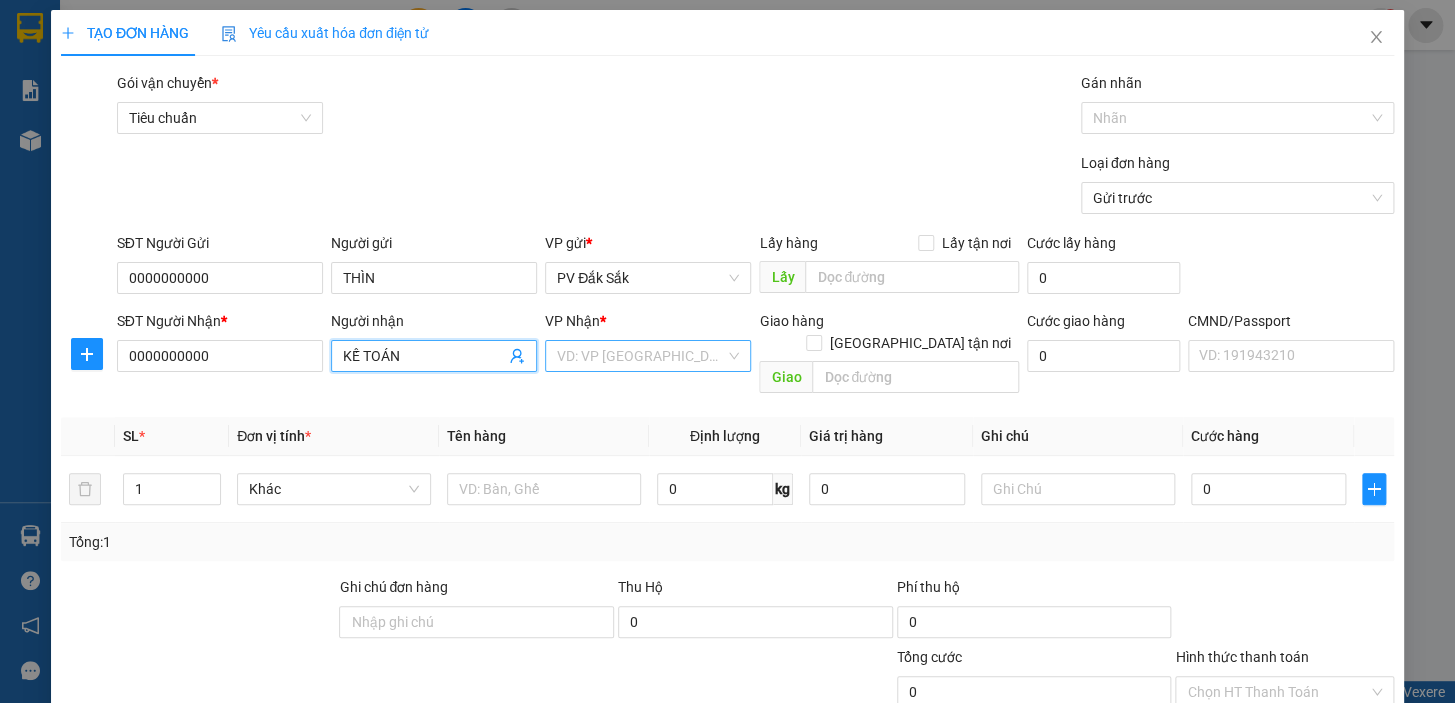 type on "KẾ TOÁN" 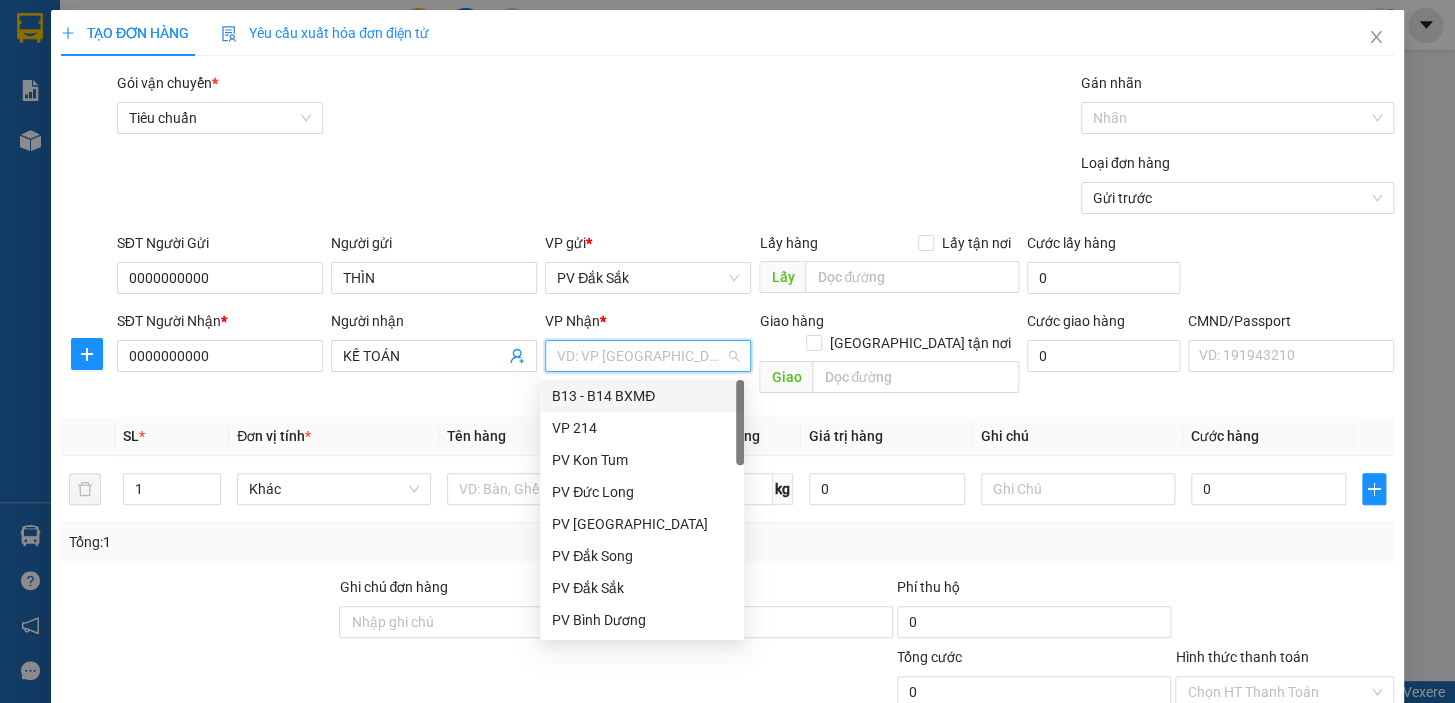click at bounding box center [641, 356] 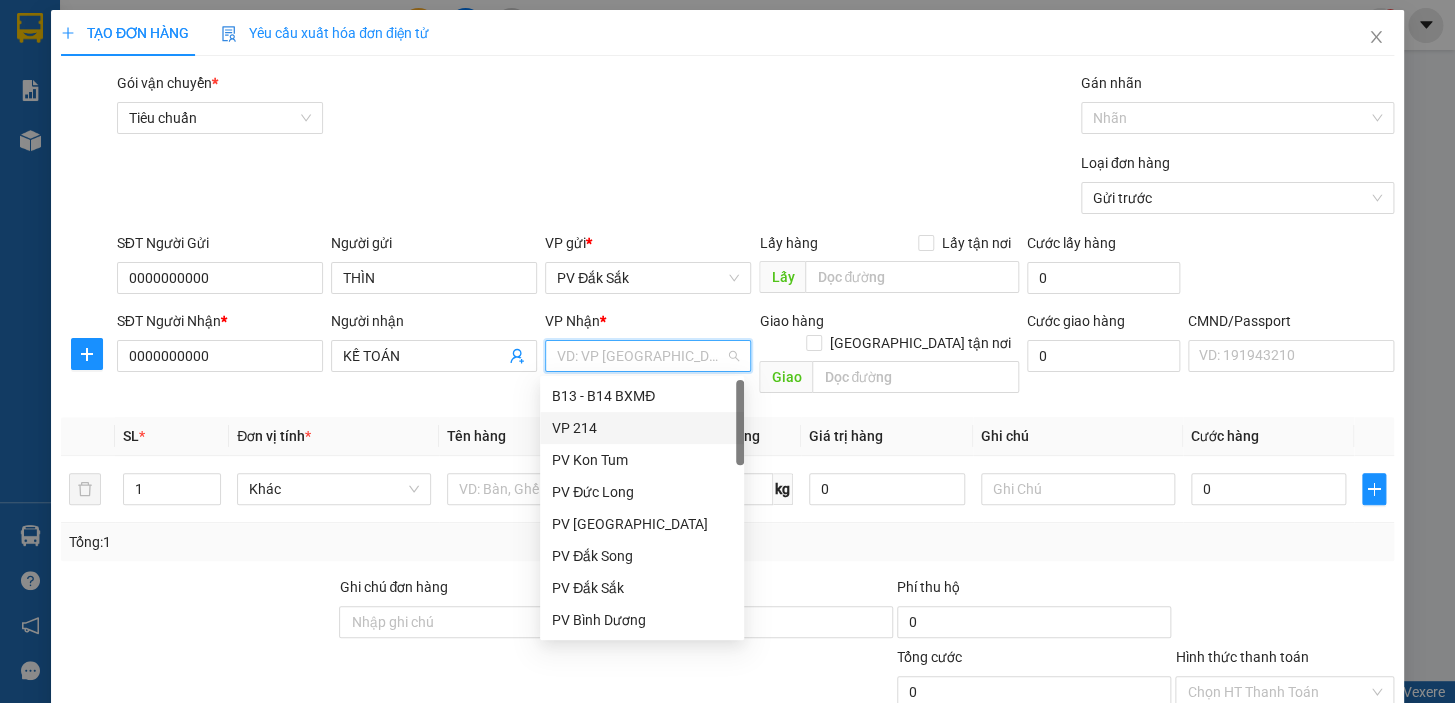 click on "VP 214" at bounding box center (642, 428) 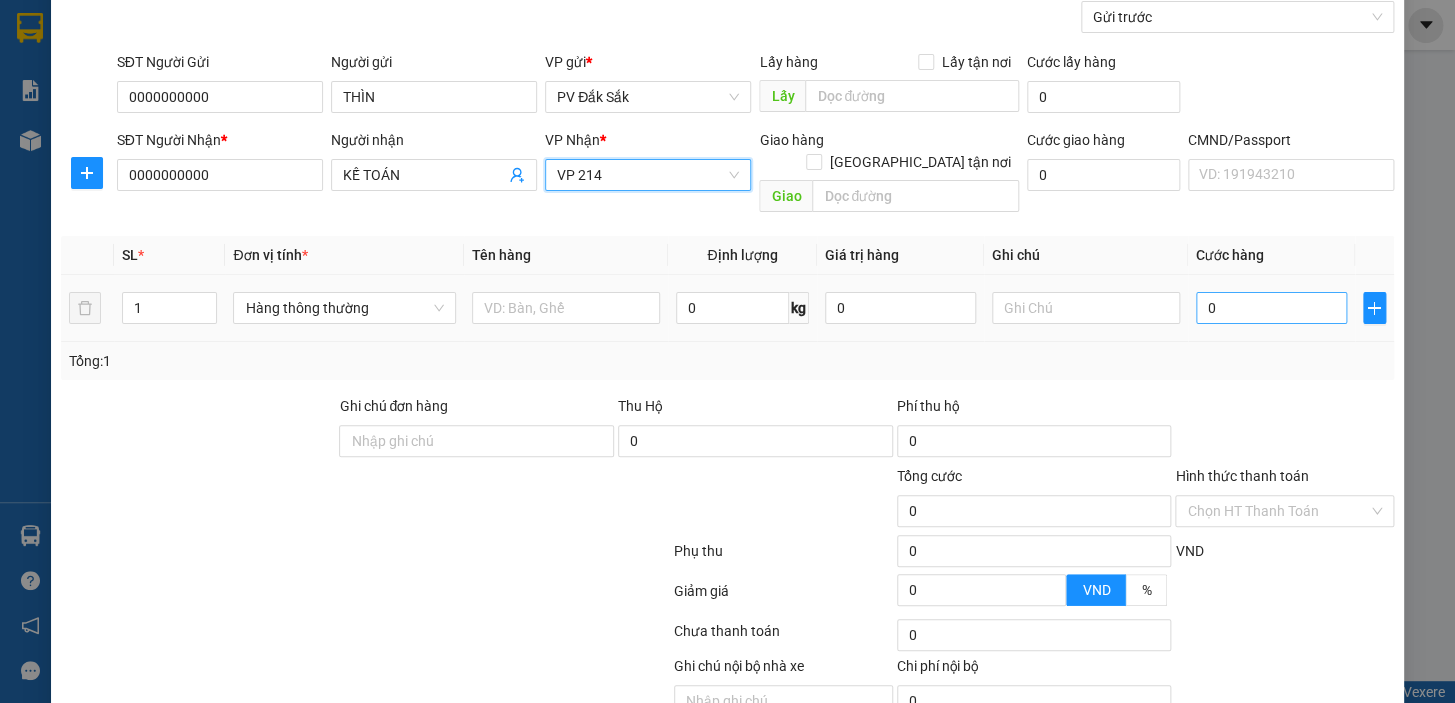 scroll, scrollTop: 258, scrollLeft: 0, axis: vertical 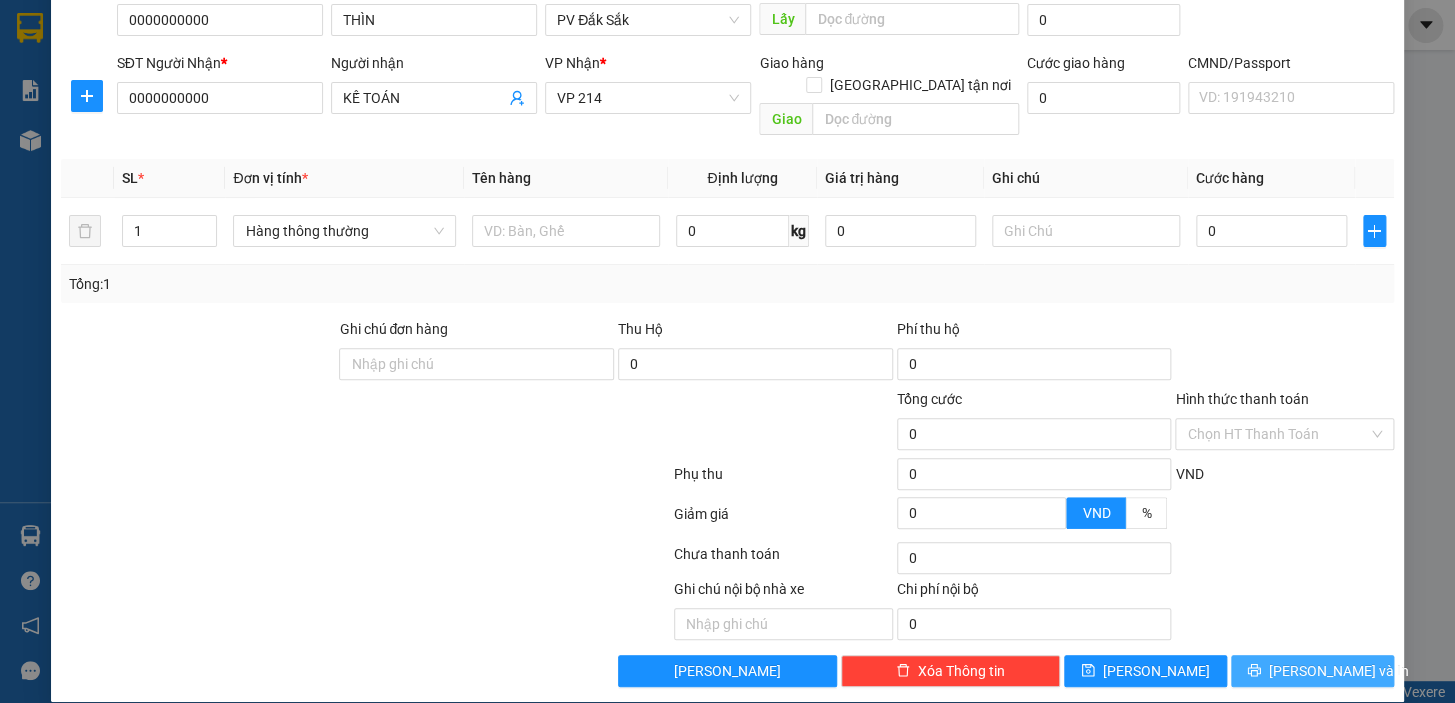 click on "[PERSON_NAME] và In" at bounding box center [1339, 671] 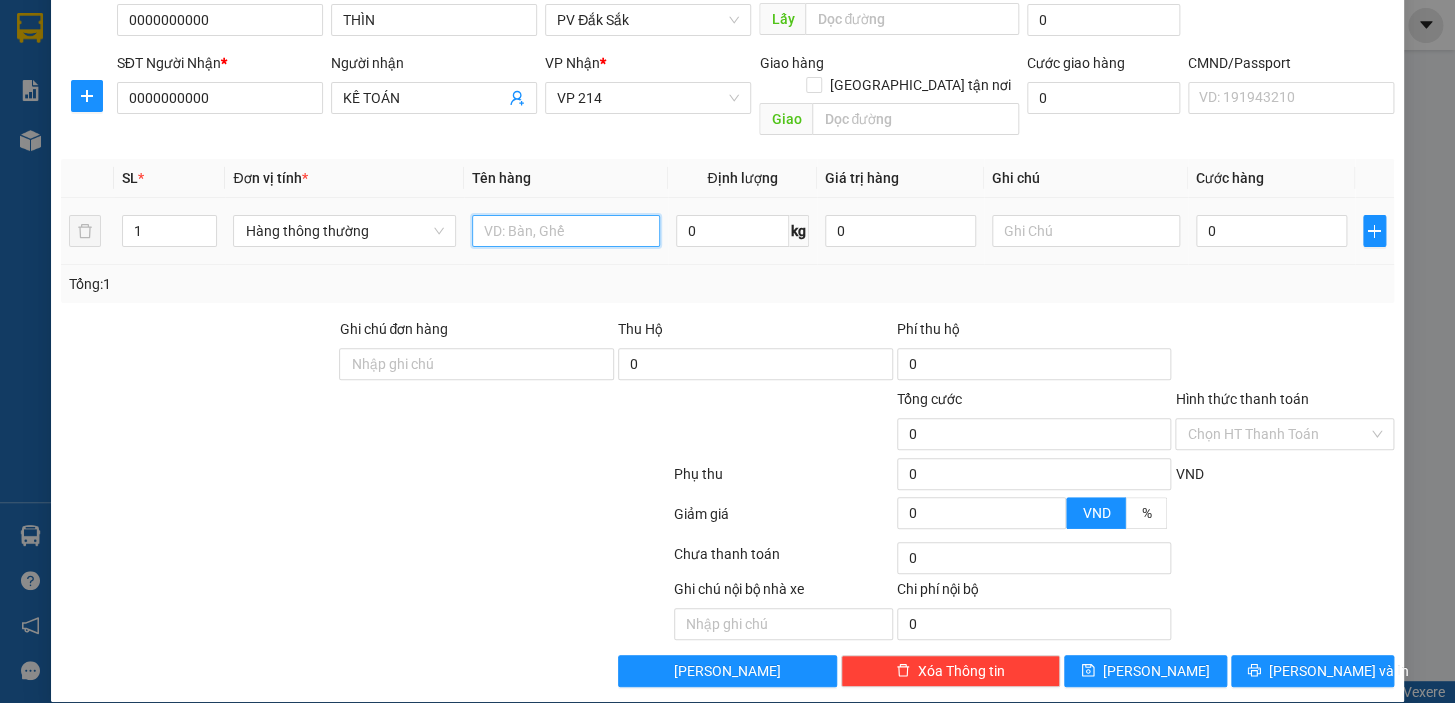 click at bounding box center (566, 231) 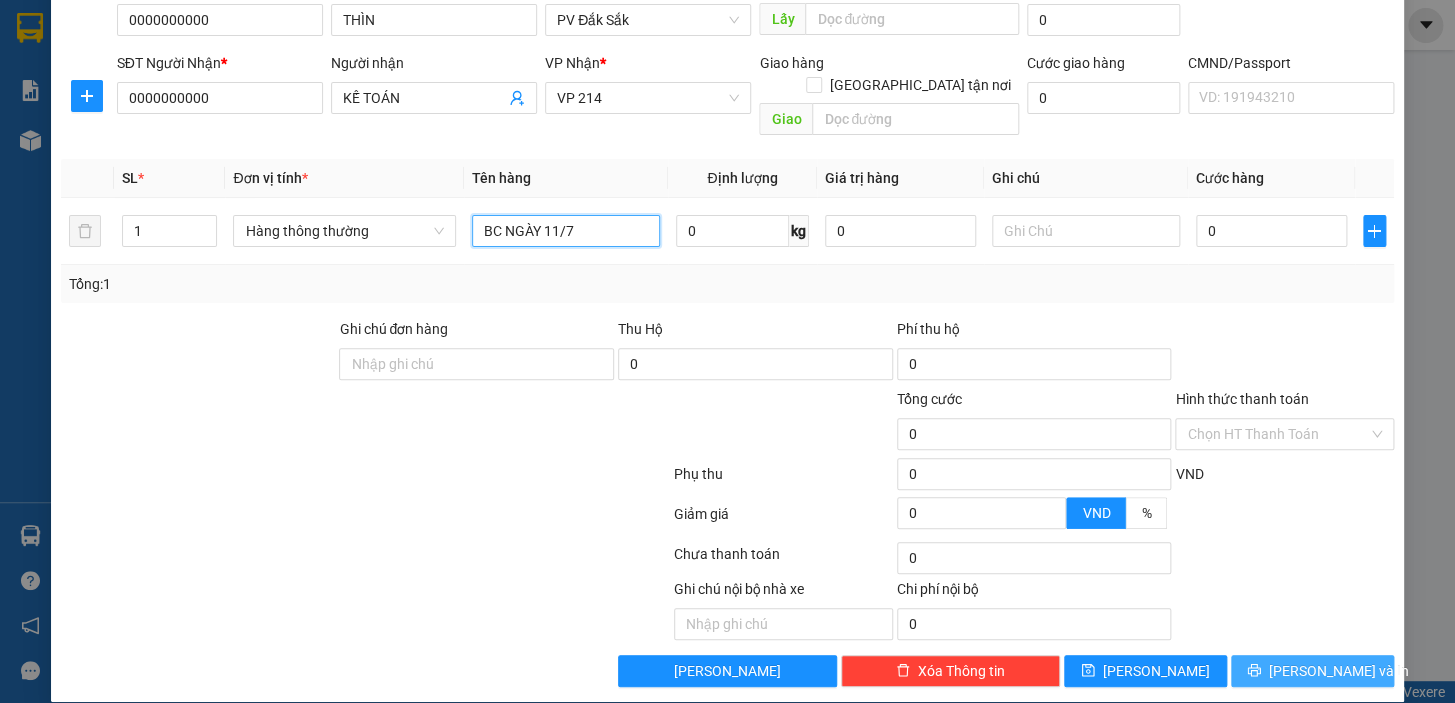 type on "BC NGÀY 11/7" 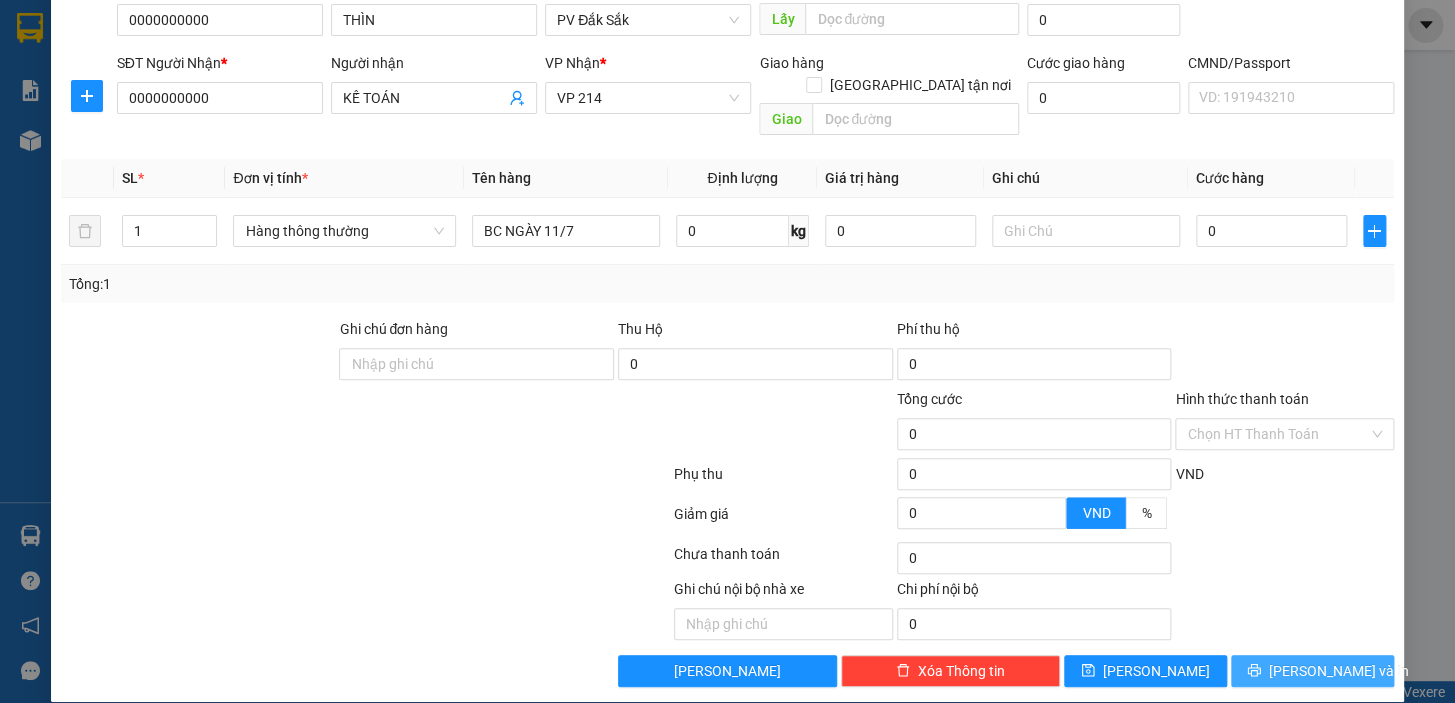 click on "[PERSON_NAME] và In" at bounding box center [1339, 671] 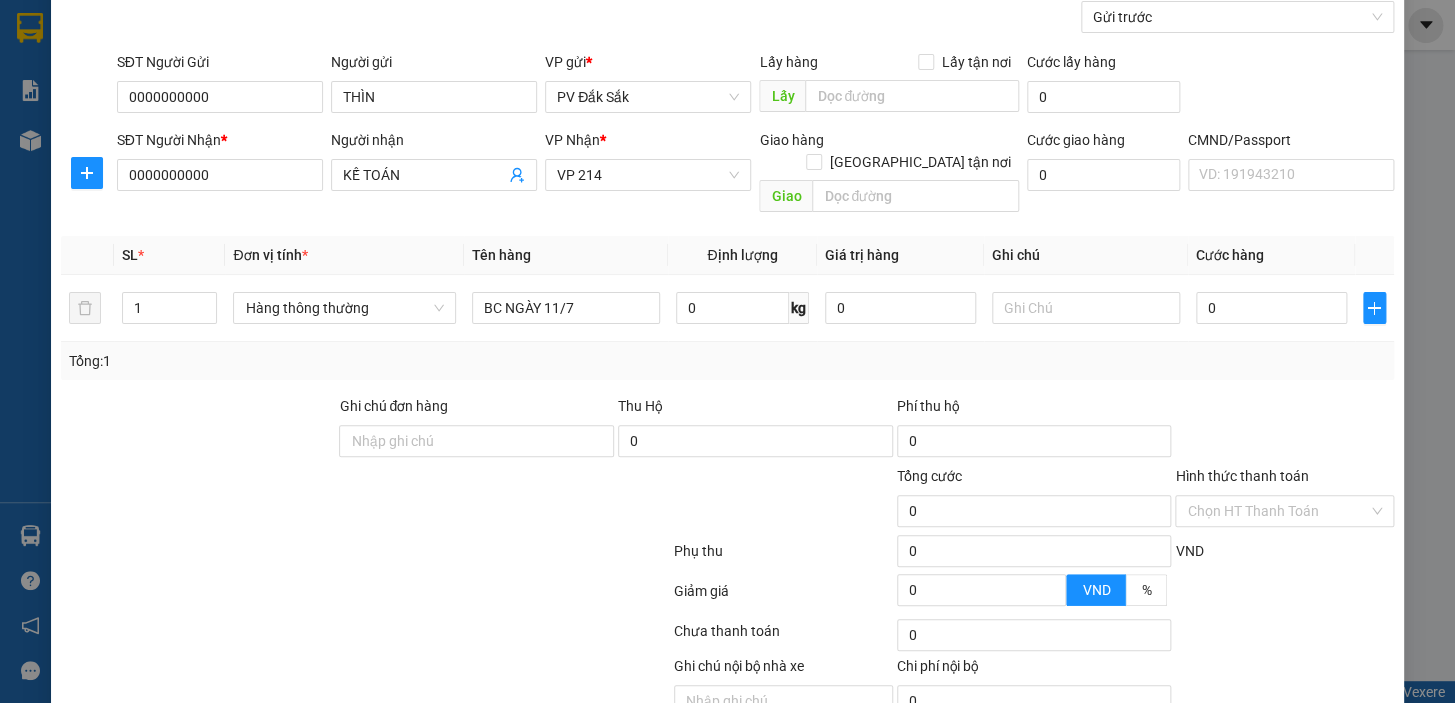 scroll, scrollTop: 258, scrollLeft: 0, axis: vertical 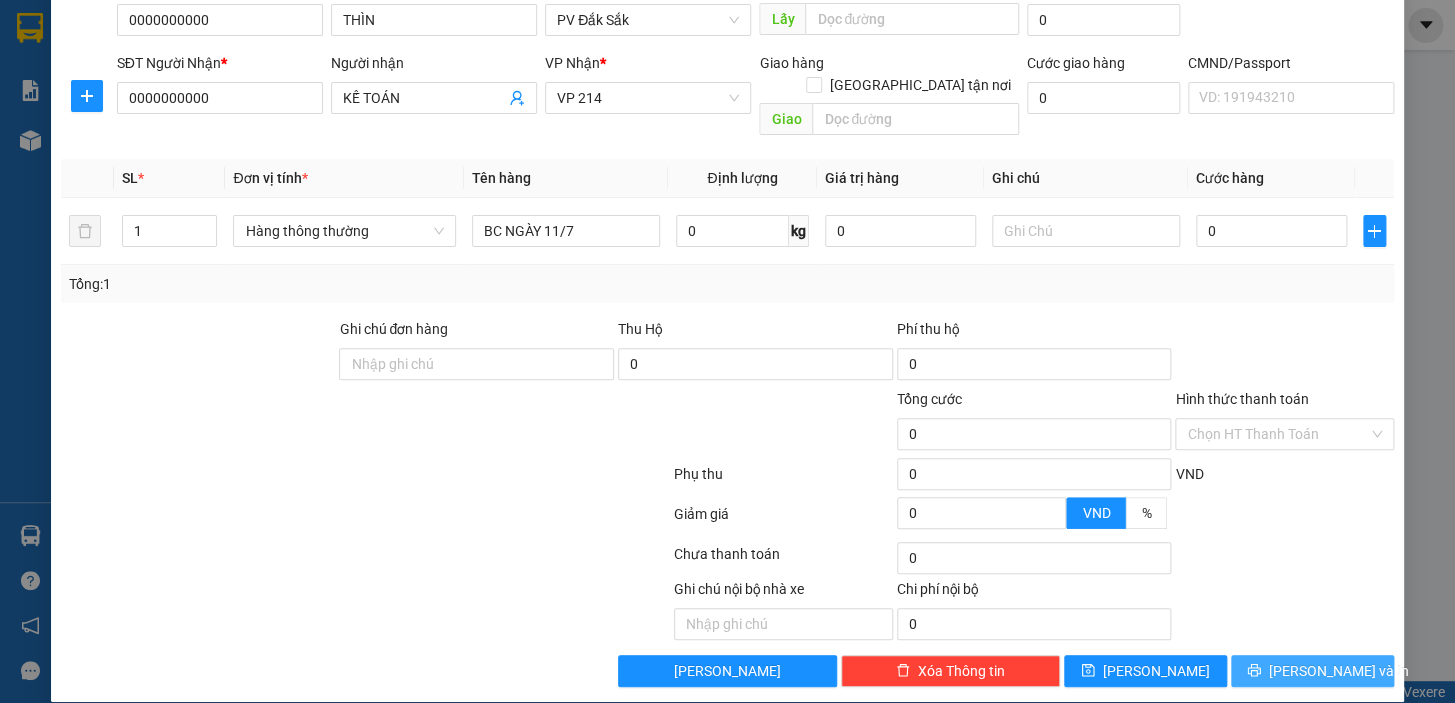 click on "[PERSON_NAME] và In" at bounding box center [1339, 671] 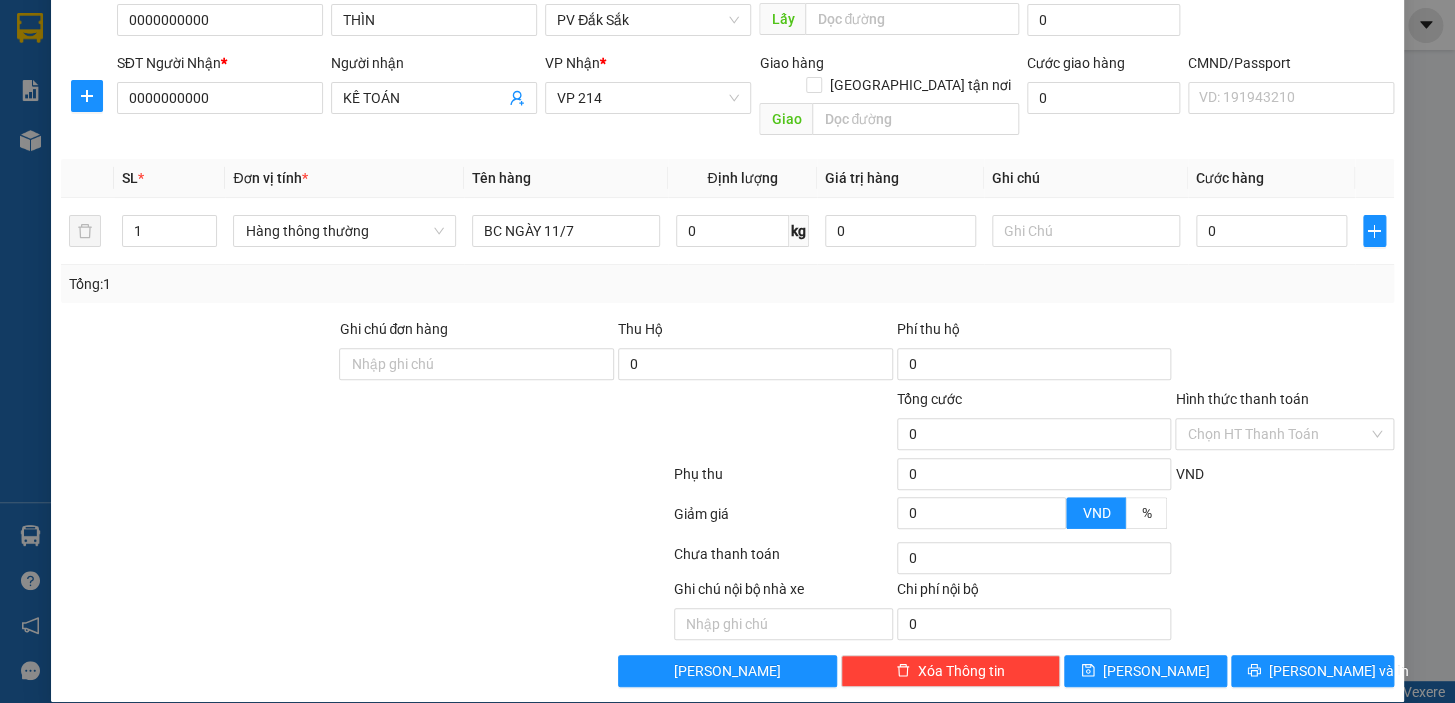 click on "Hình thức thanh toán" at bounding box center (1284, 403) 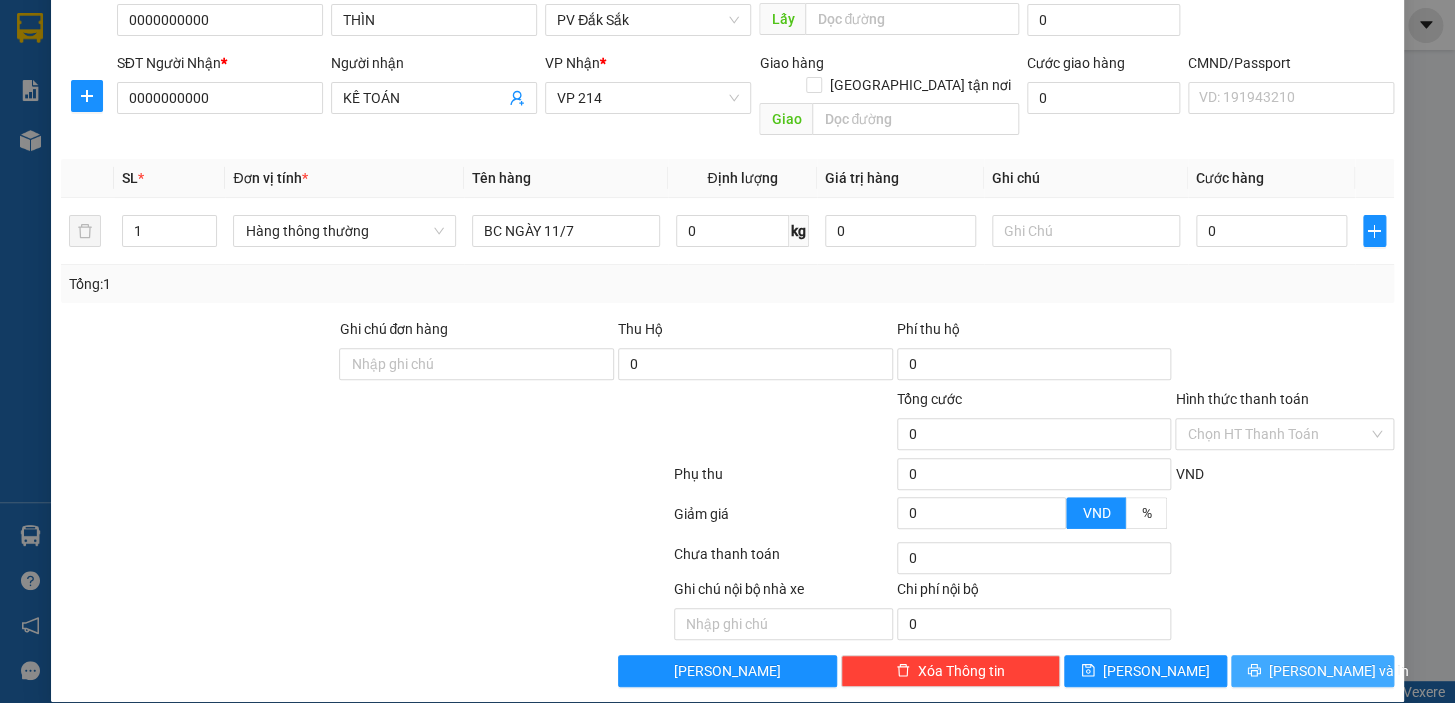 click on "[PERSON_NAME] và In" at bounding box center (1339, 671) 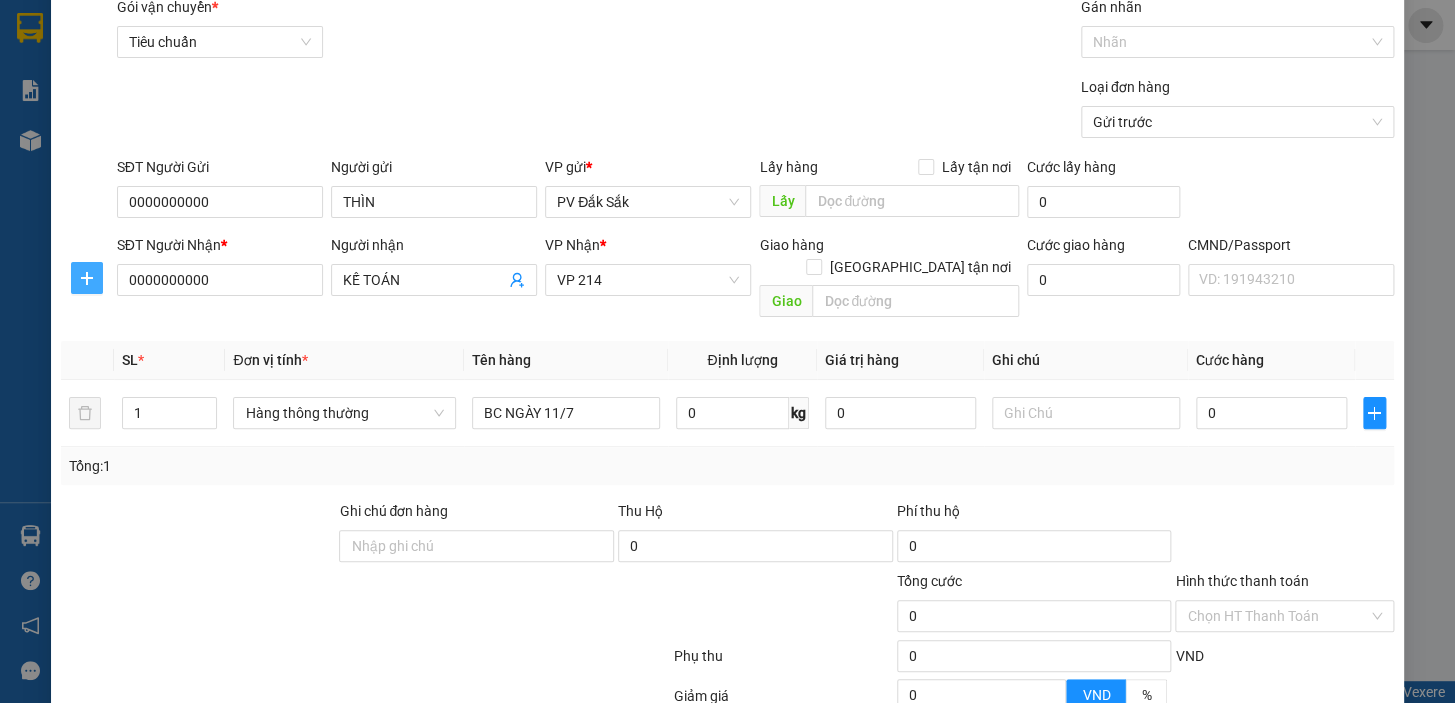 click 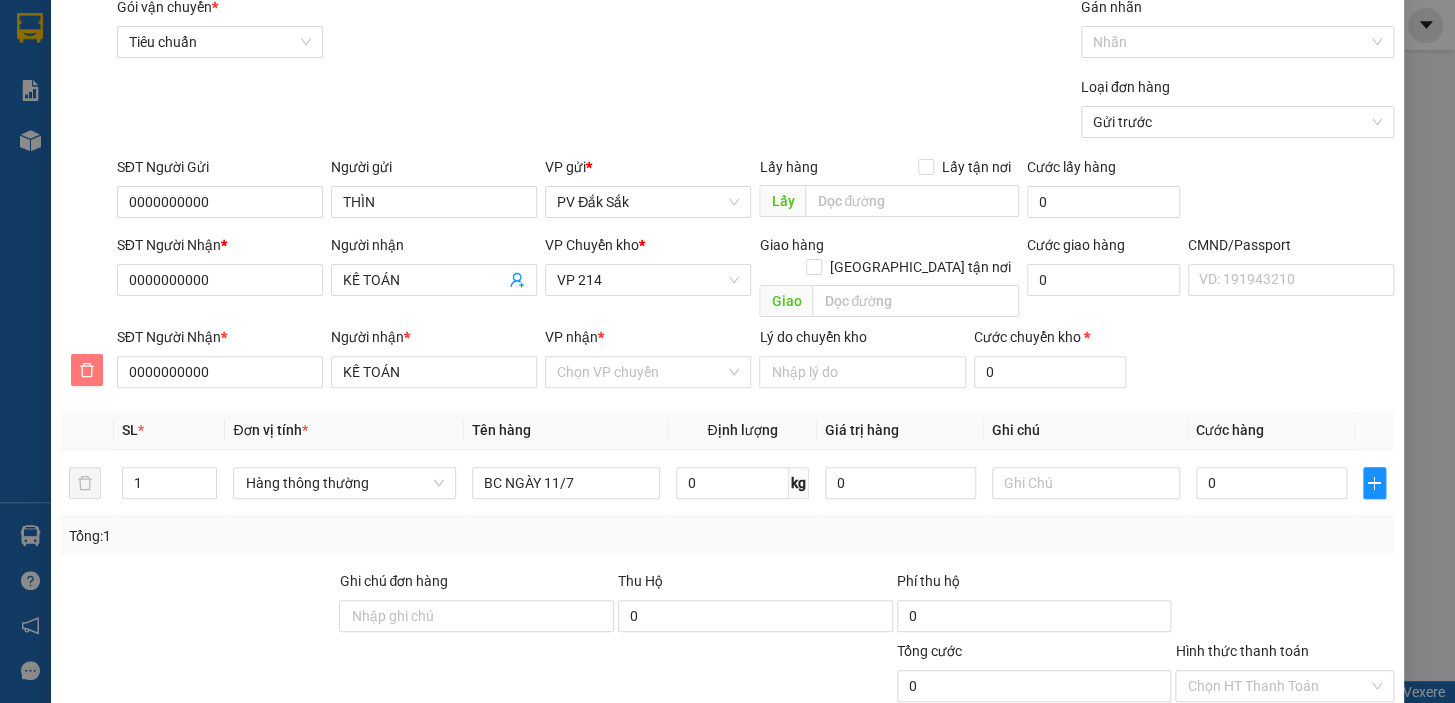 click 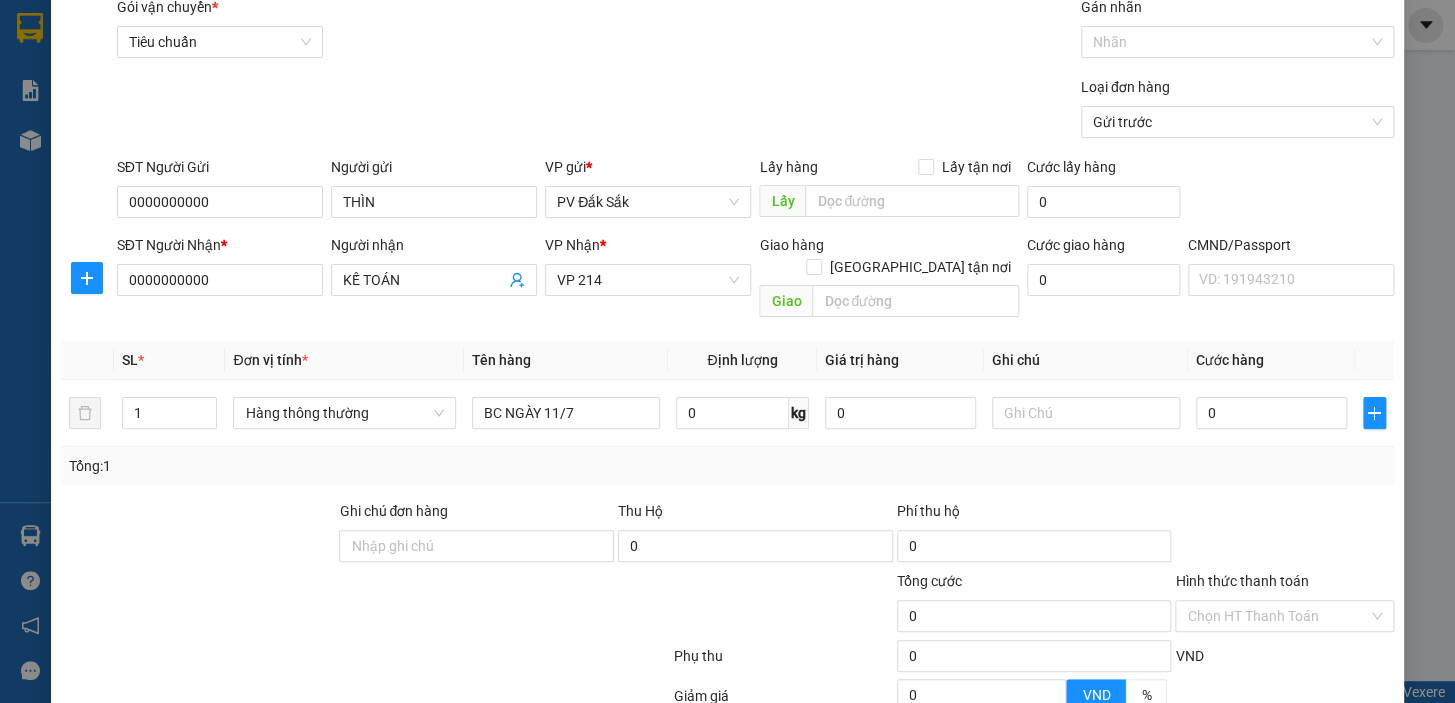 scroll, scrollTop: 0, scrollLeft: 0, axis: both 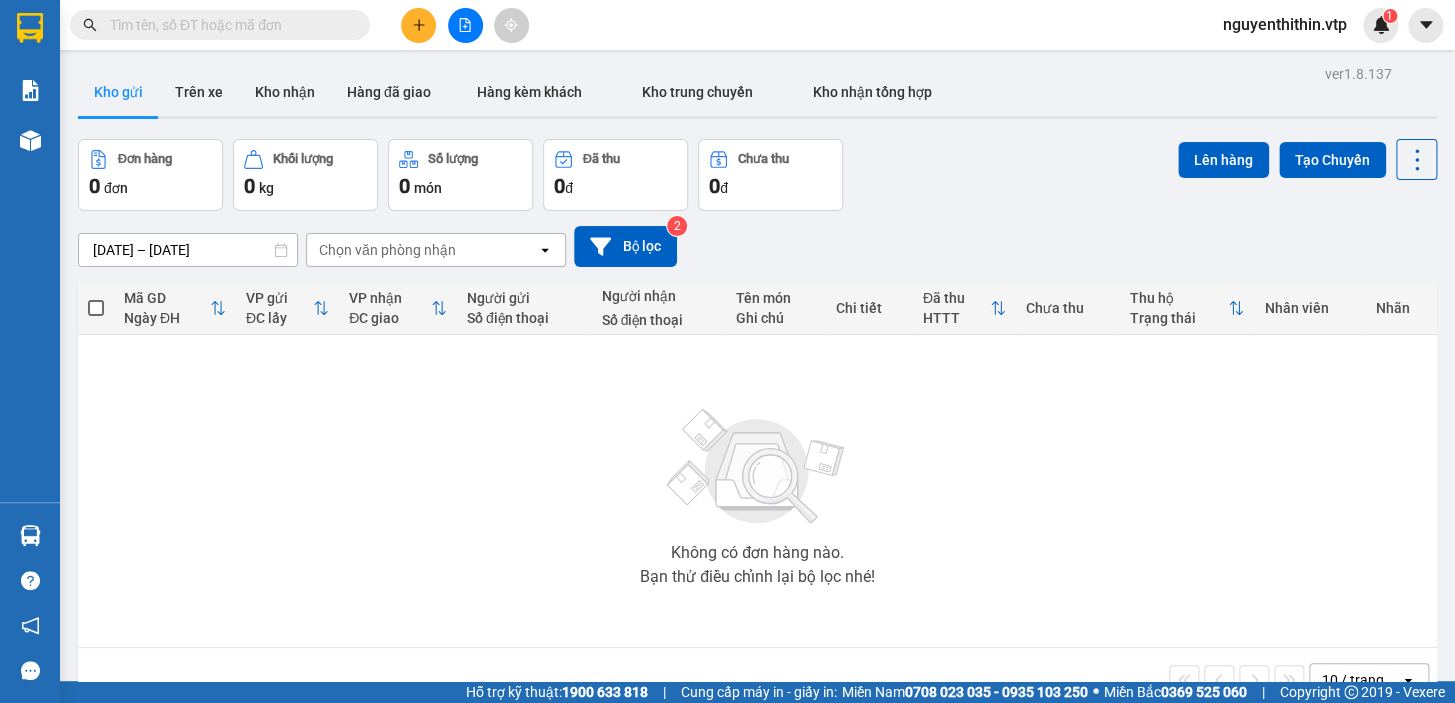 click on "Kho gửi" at bounding box center (118, 92) 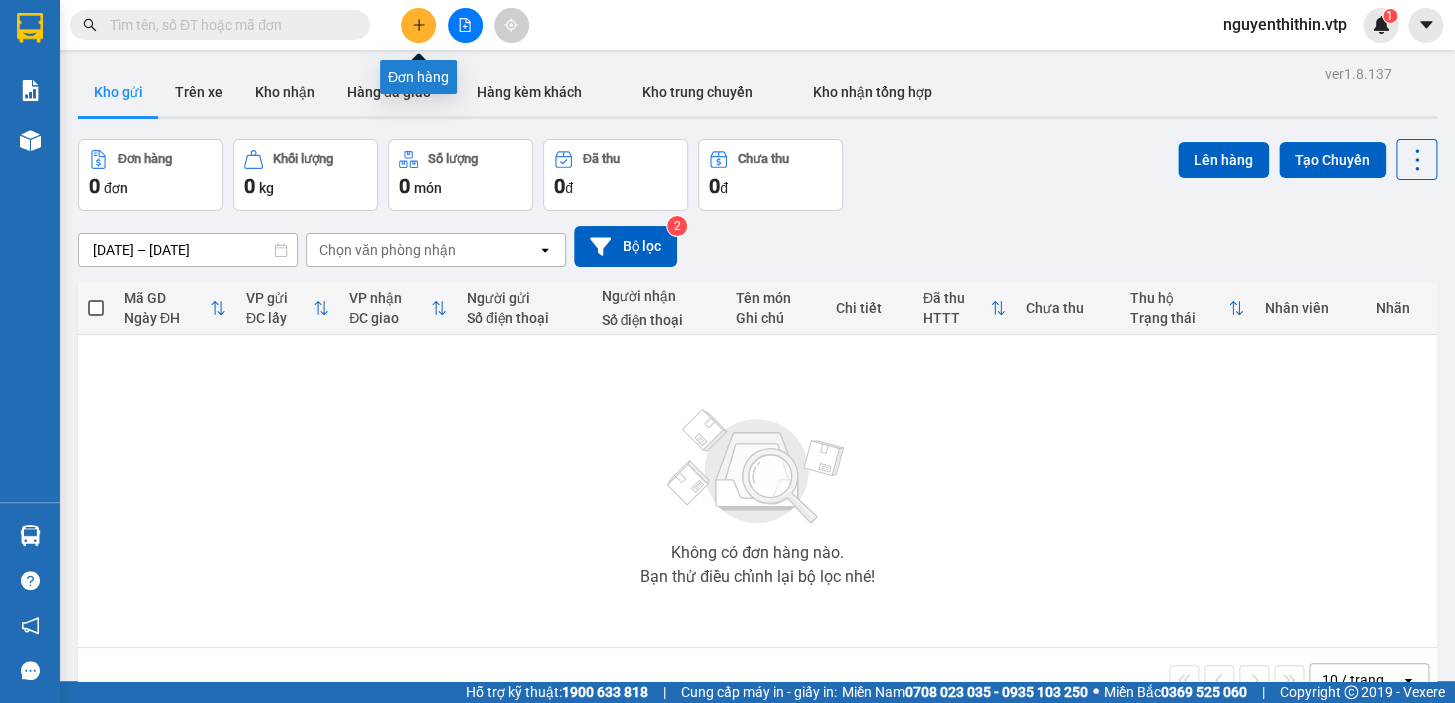 click 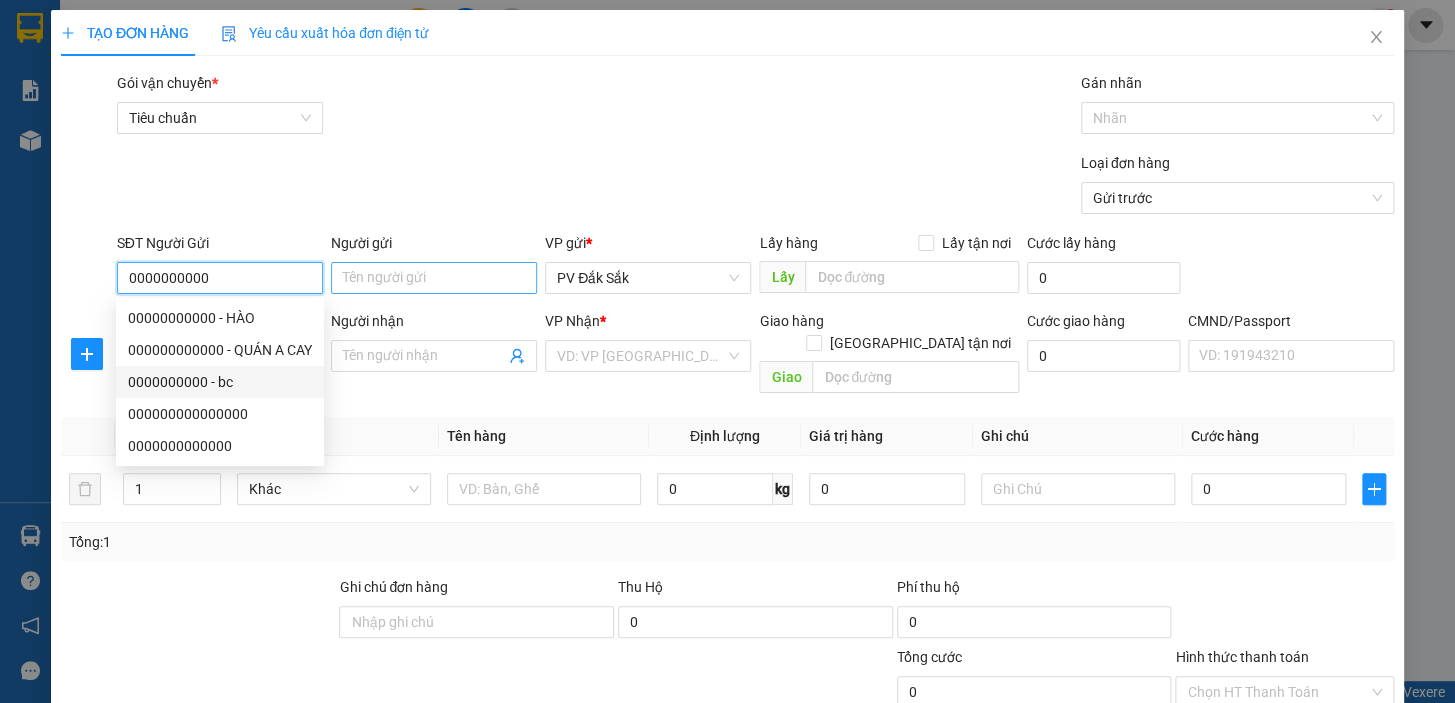 type on "0000000000" 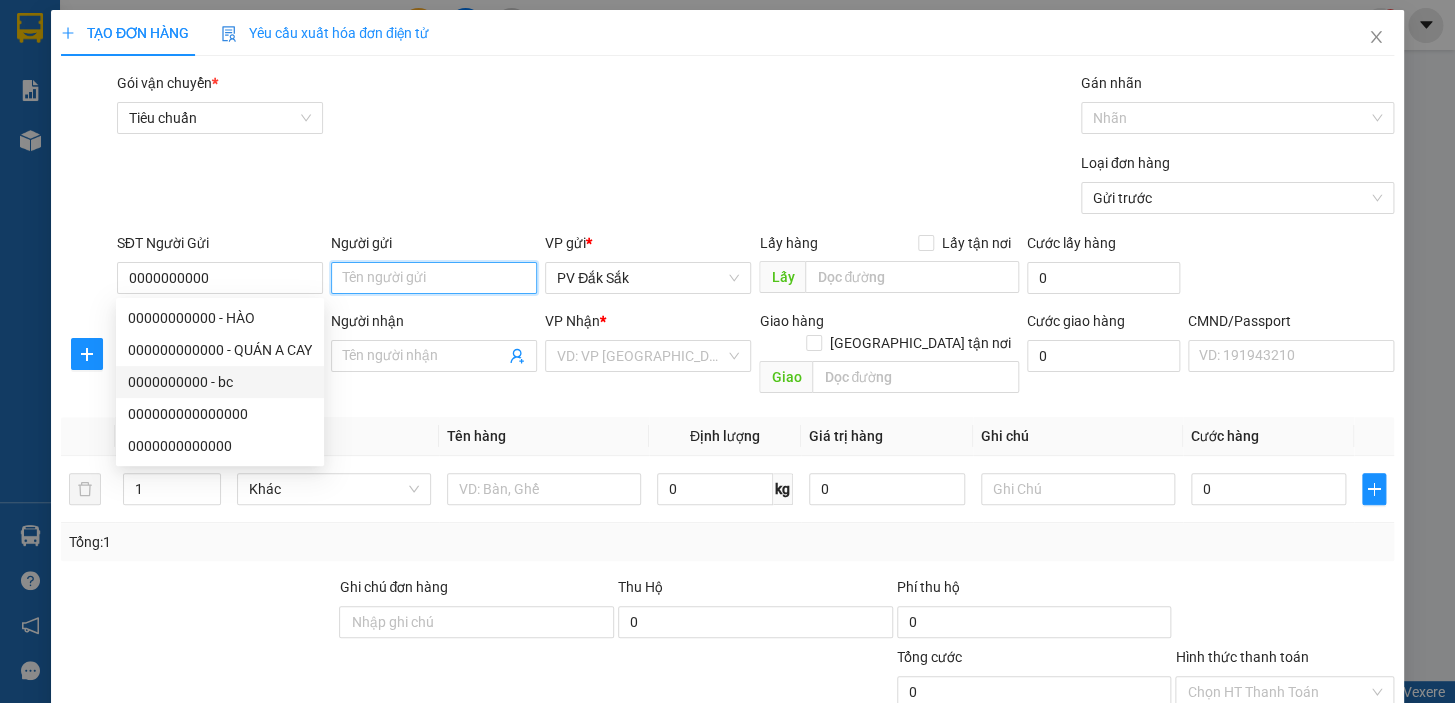 click on "Người gửi" at bounding box center (434, 278) 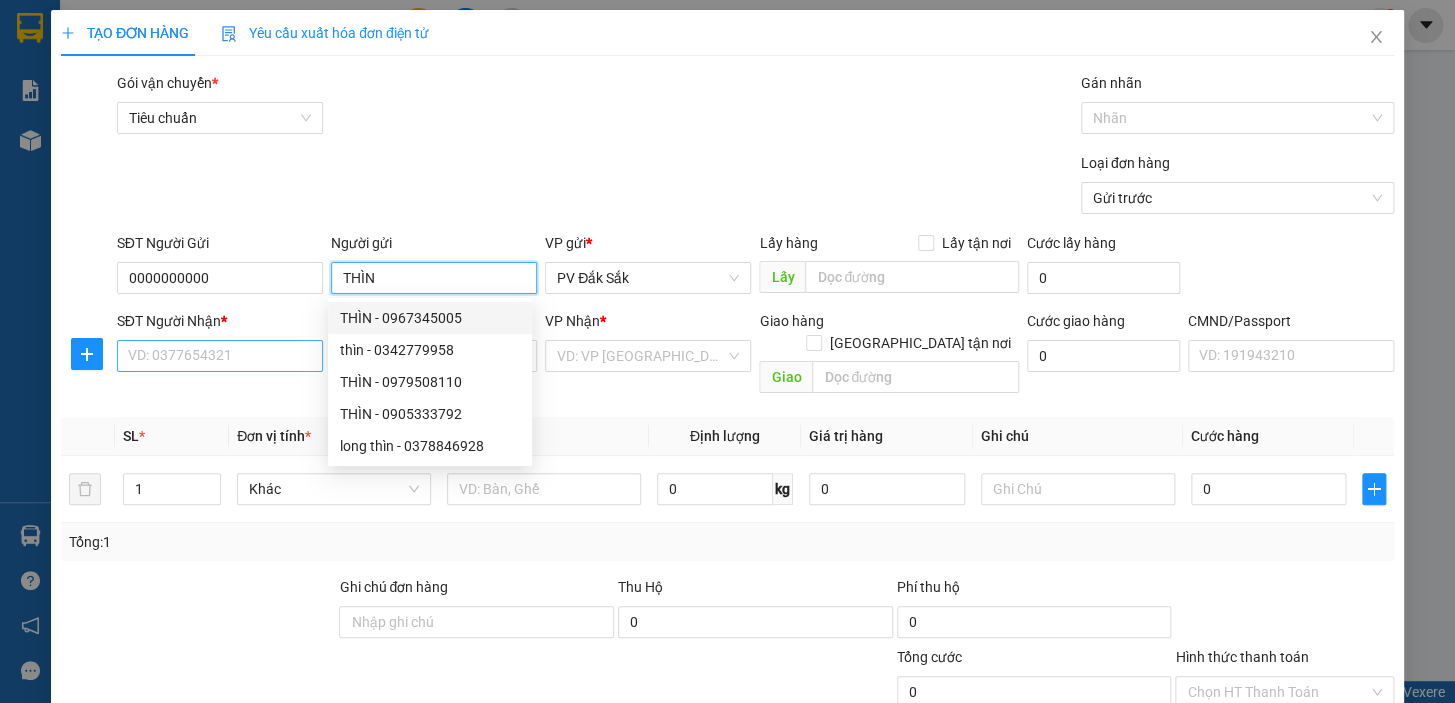 type on "THÌN" 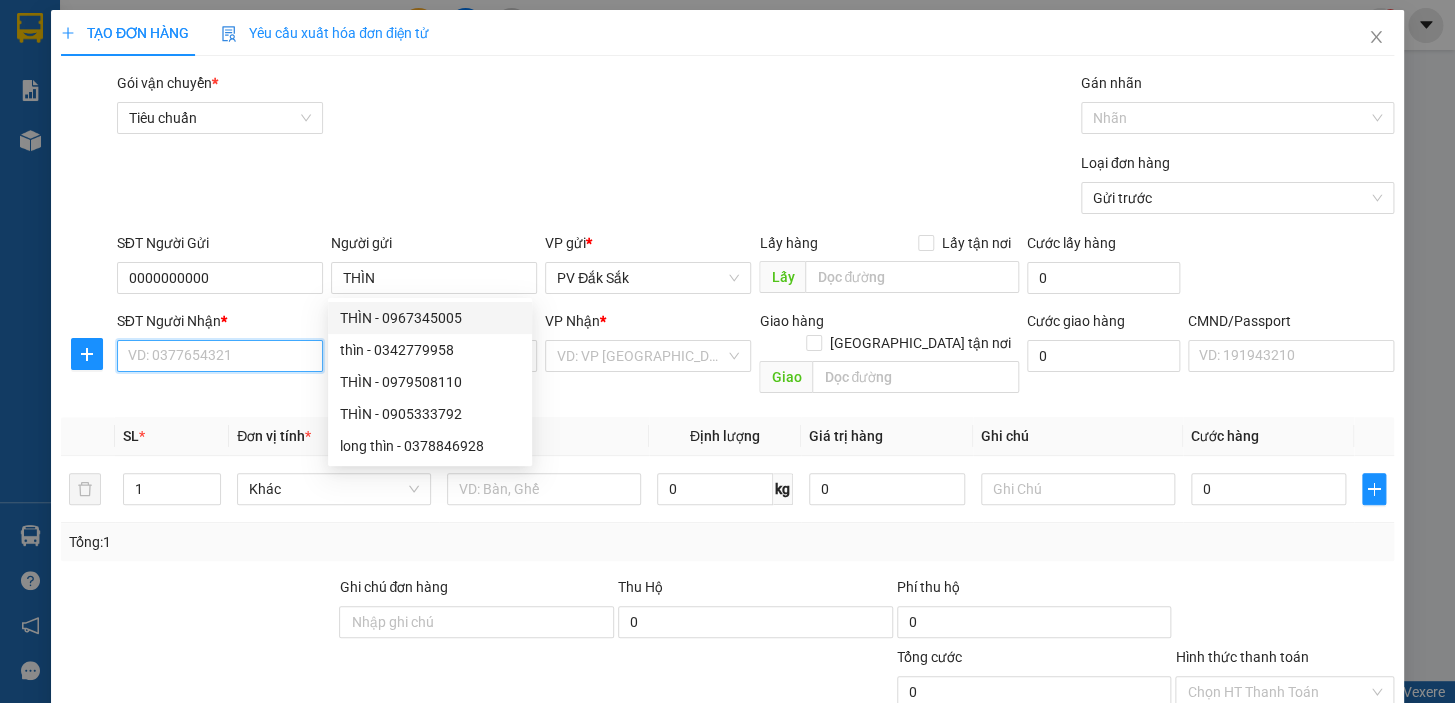 click on "SĐT Người Nhận  *" at bounding box center [220, 356] 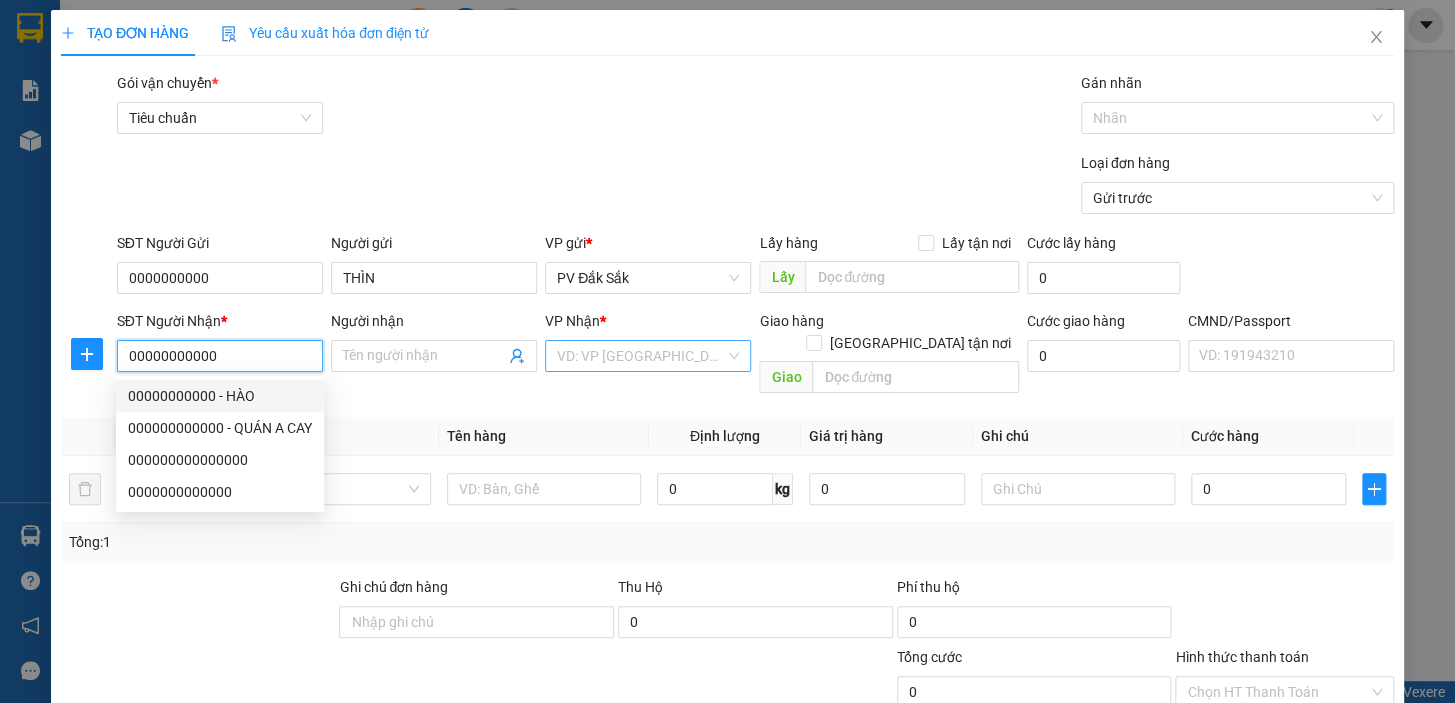 type on "00000000000" 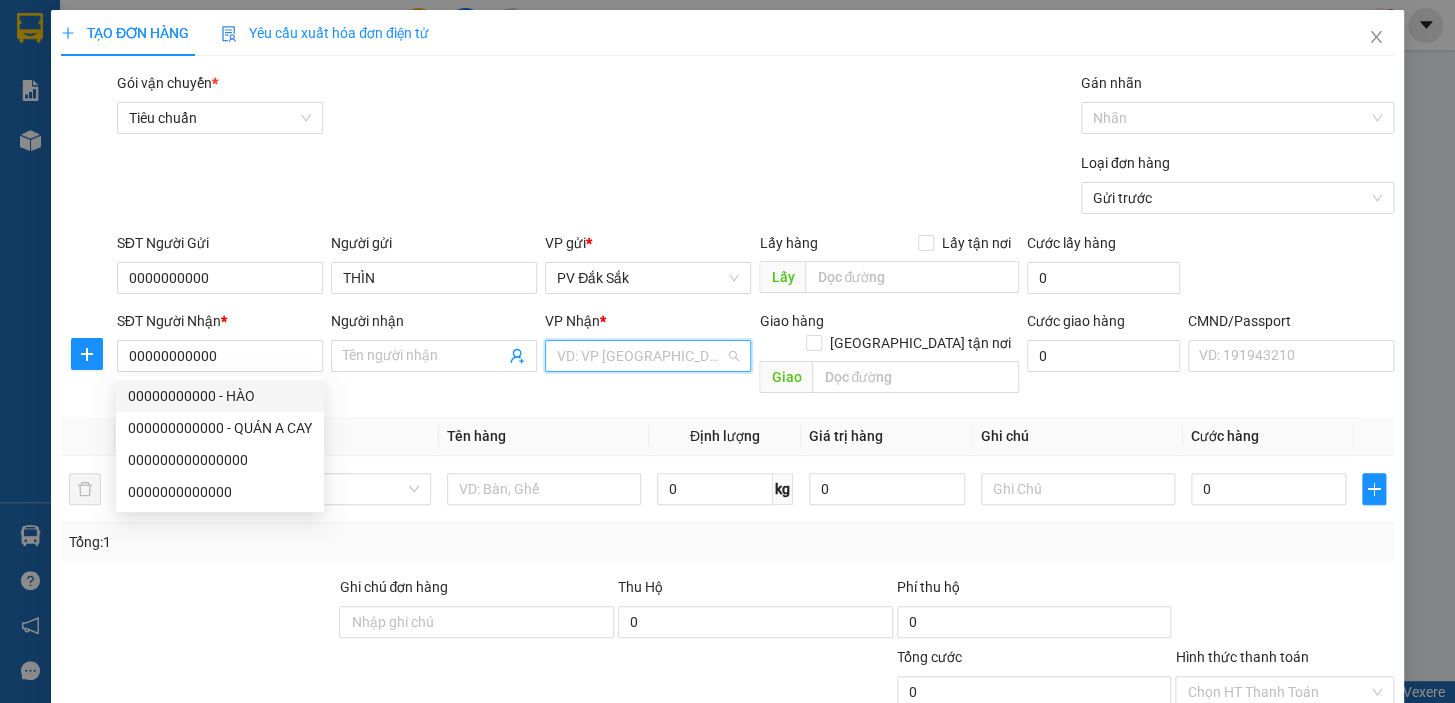 click at bounding box center (641, 356) 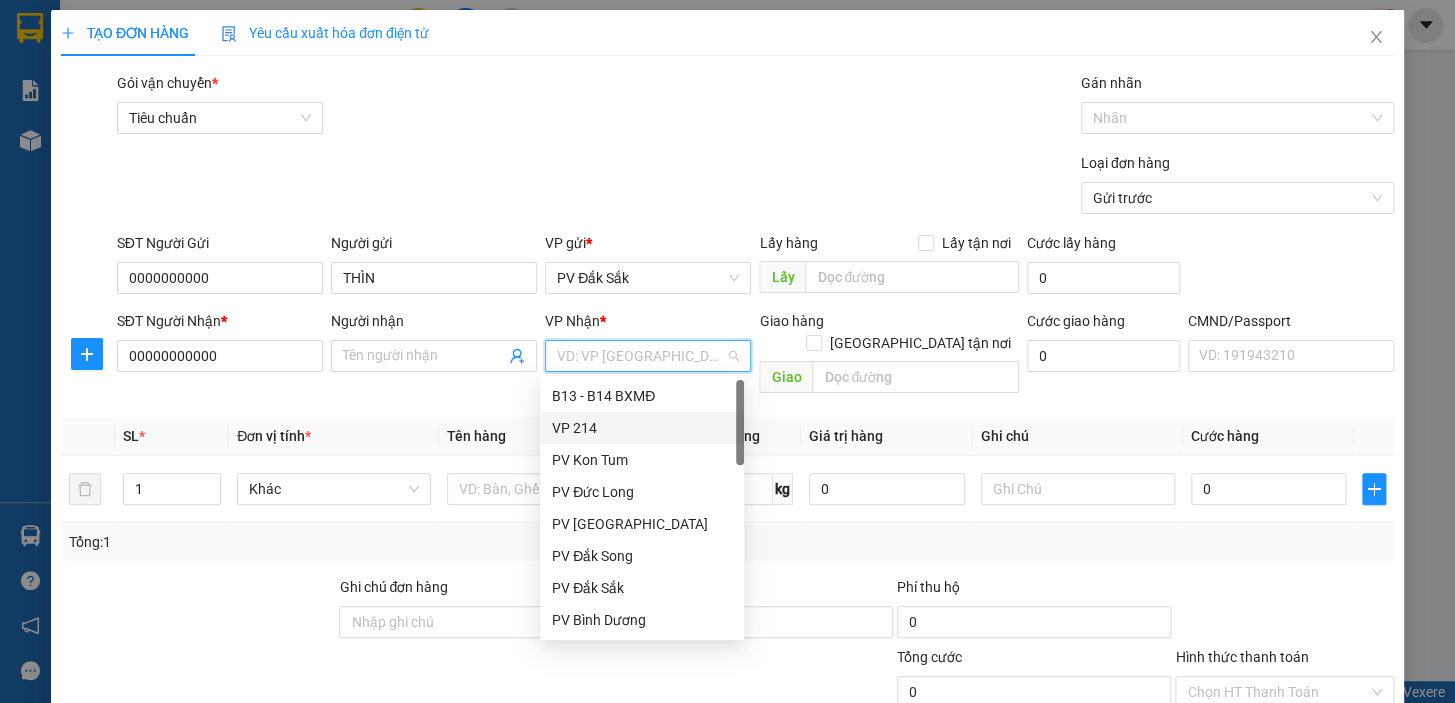 click on "VP 214" at bounding box center (642, 428) 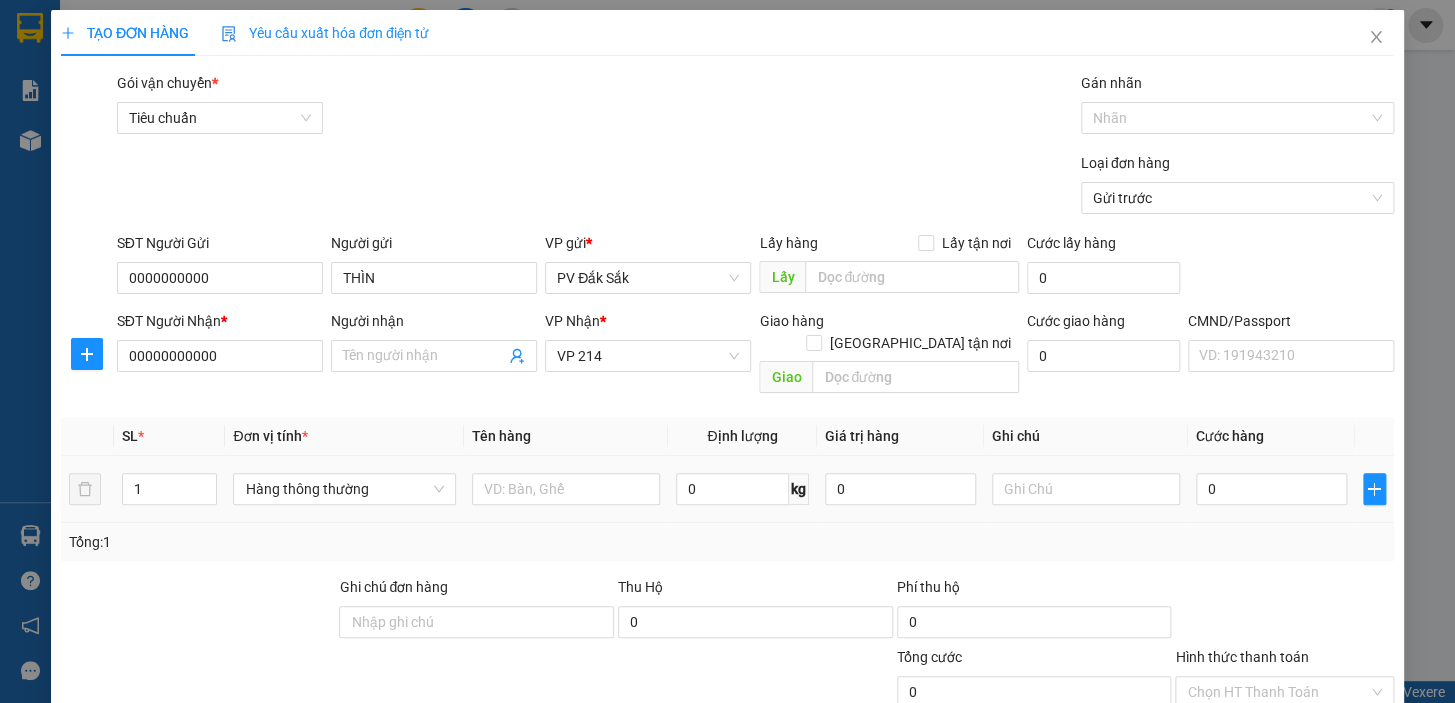 click at bounding box center [566, 489] 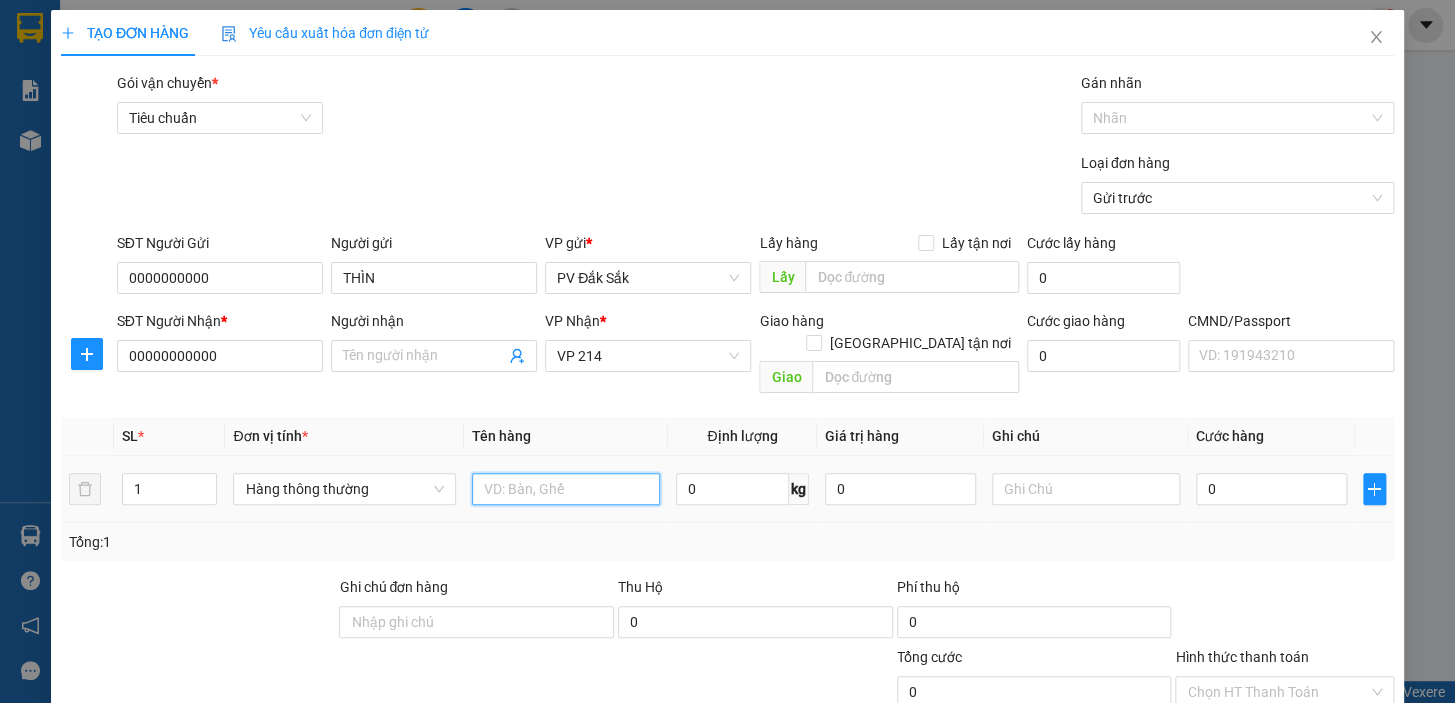 click at bounding box center (566, 489) 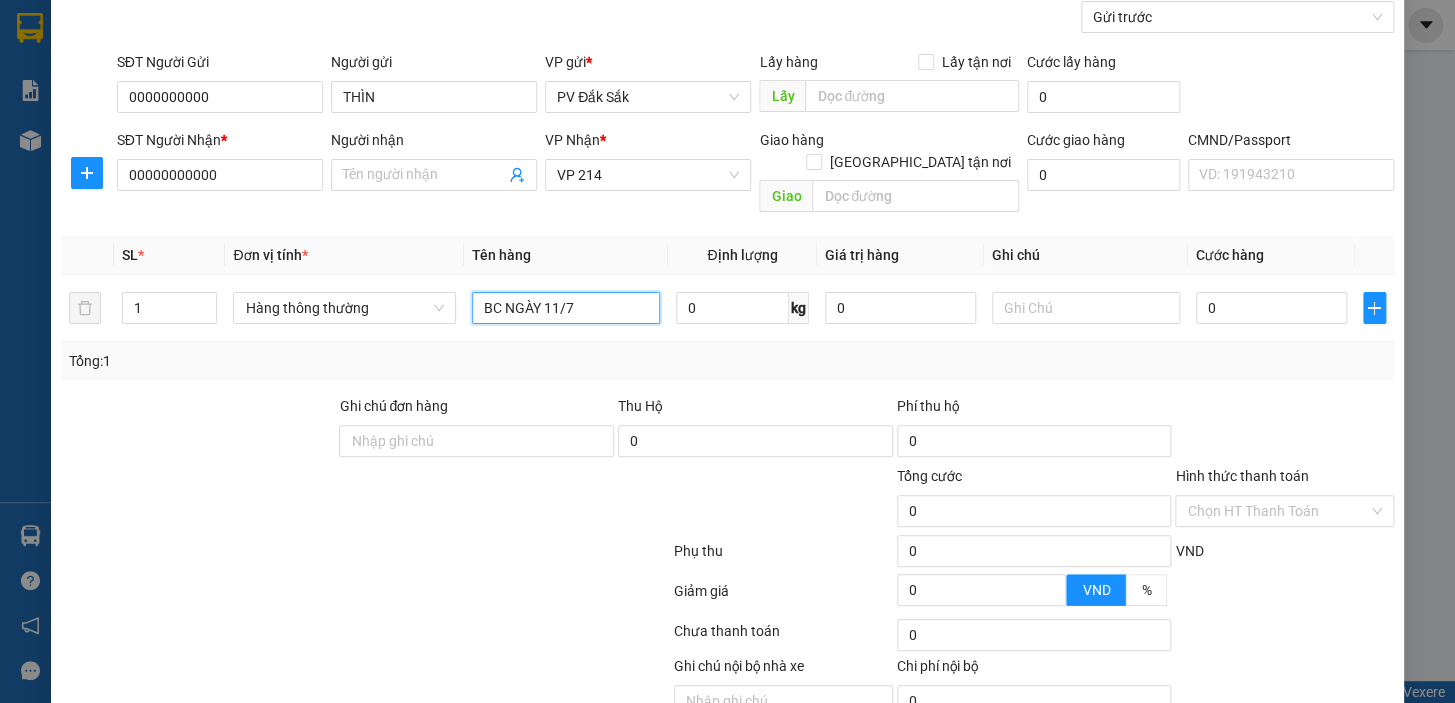 scroll, scrollTop: 258, scrollLeft: 0, axis: vertical 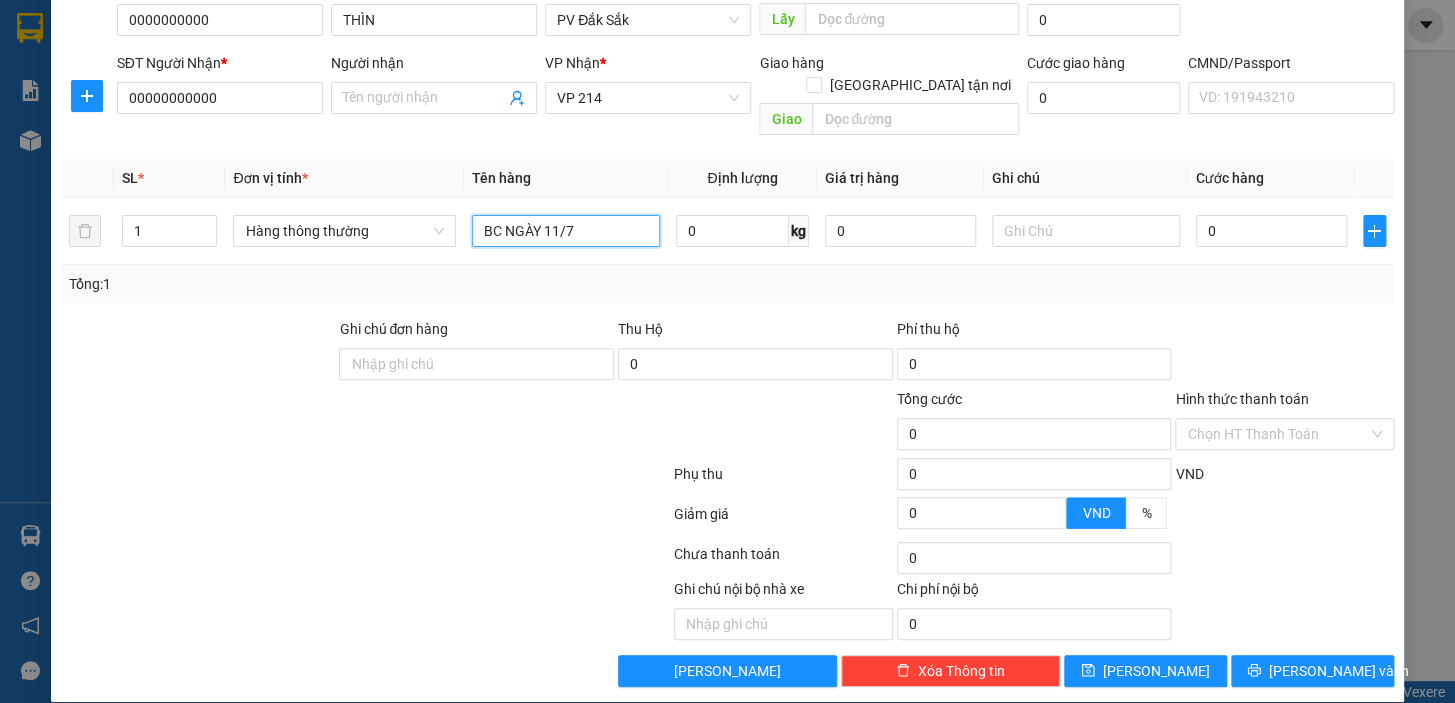 type on "BC NGÀY 11/7" 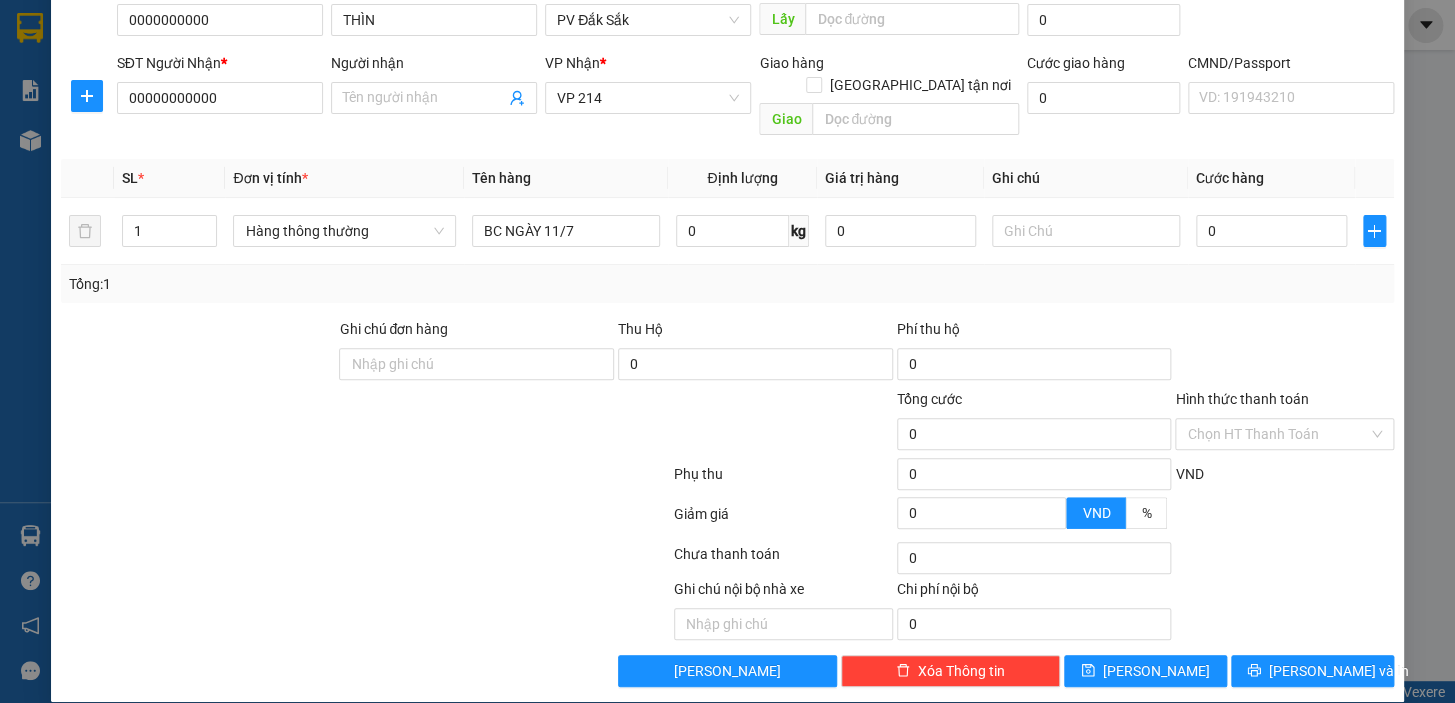 click on "Hình thức thanh toán" at bounding box center (1241, 399) 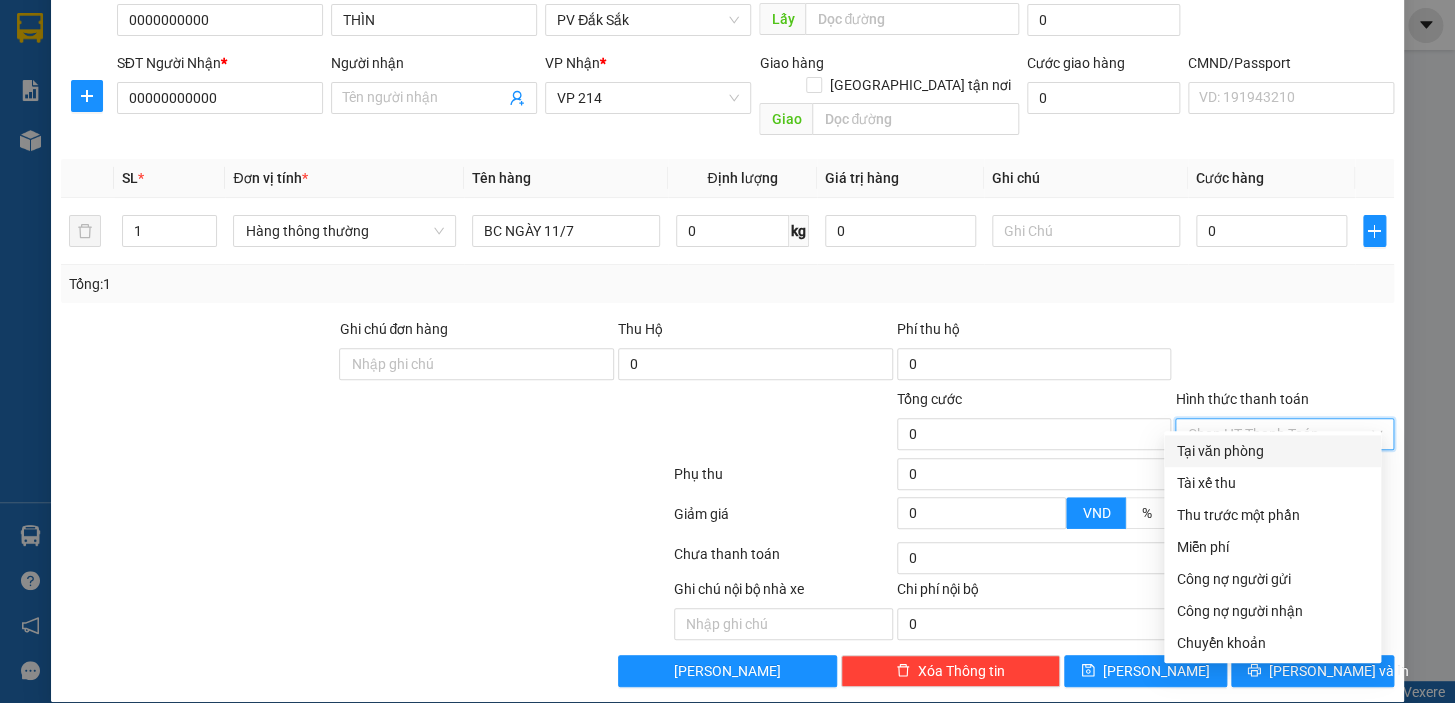 scroll, scrollTop: 167, scrollLeft: 0, axis: vertical 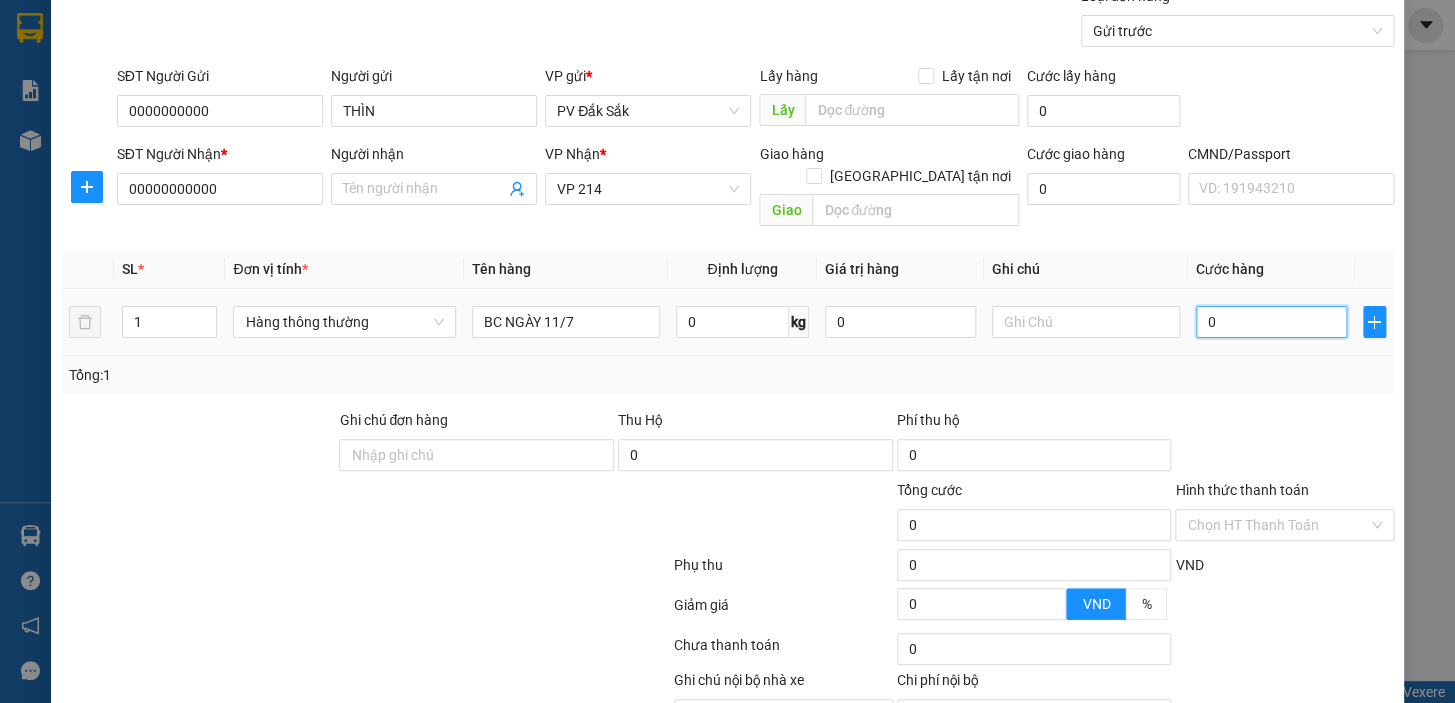 click on "0" at bounding box center (1271, 322) 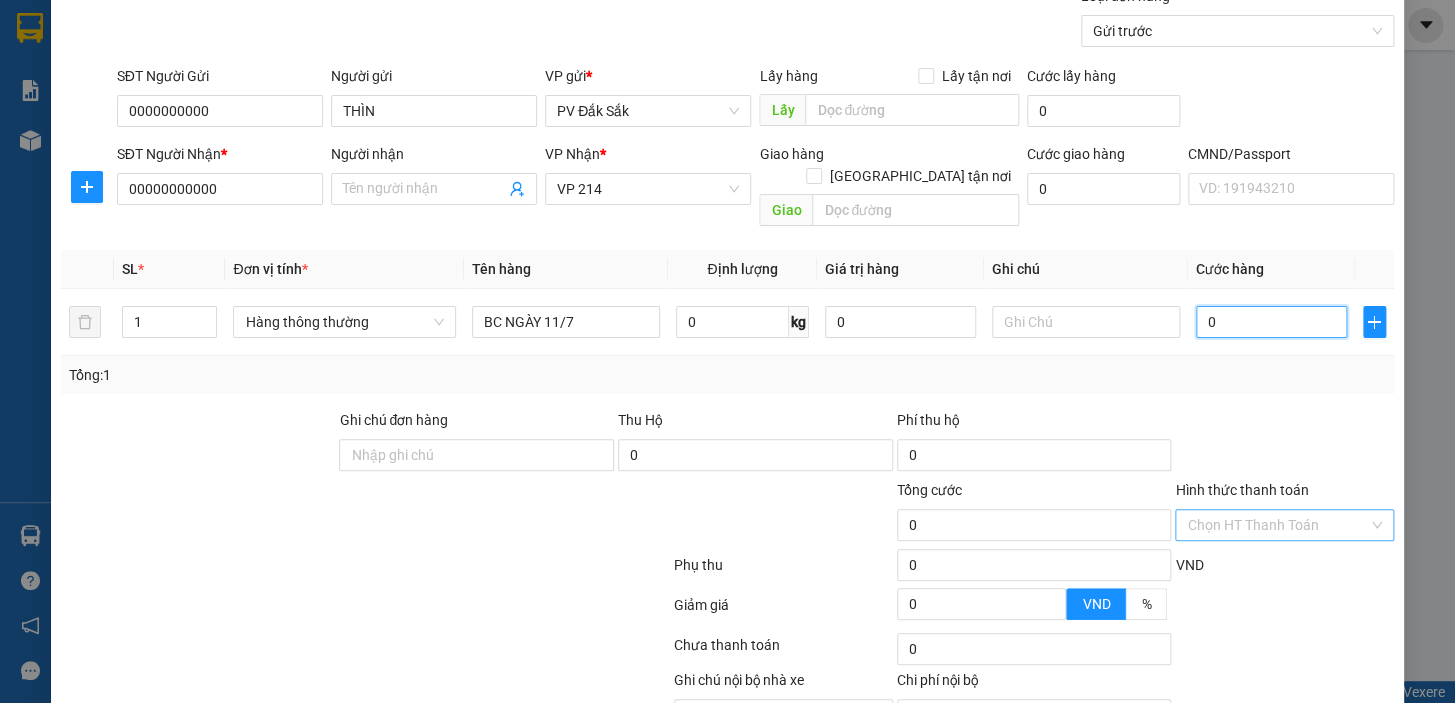 scroll, scrollTop: 258, scrollLeft: 0, axis: vertical 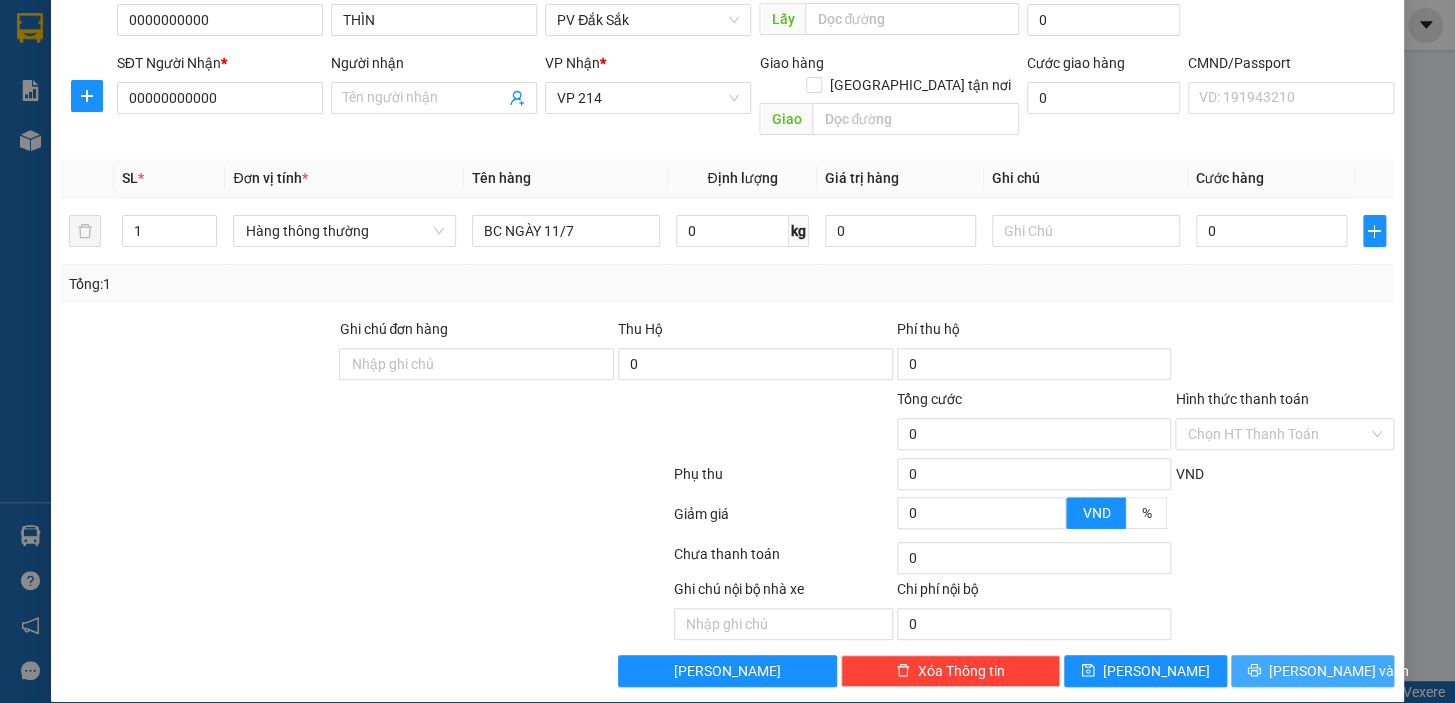 click on "[PERSON_NAME] và In" at bounding box center (1339, 671) 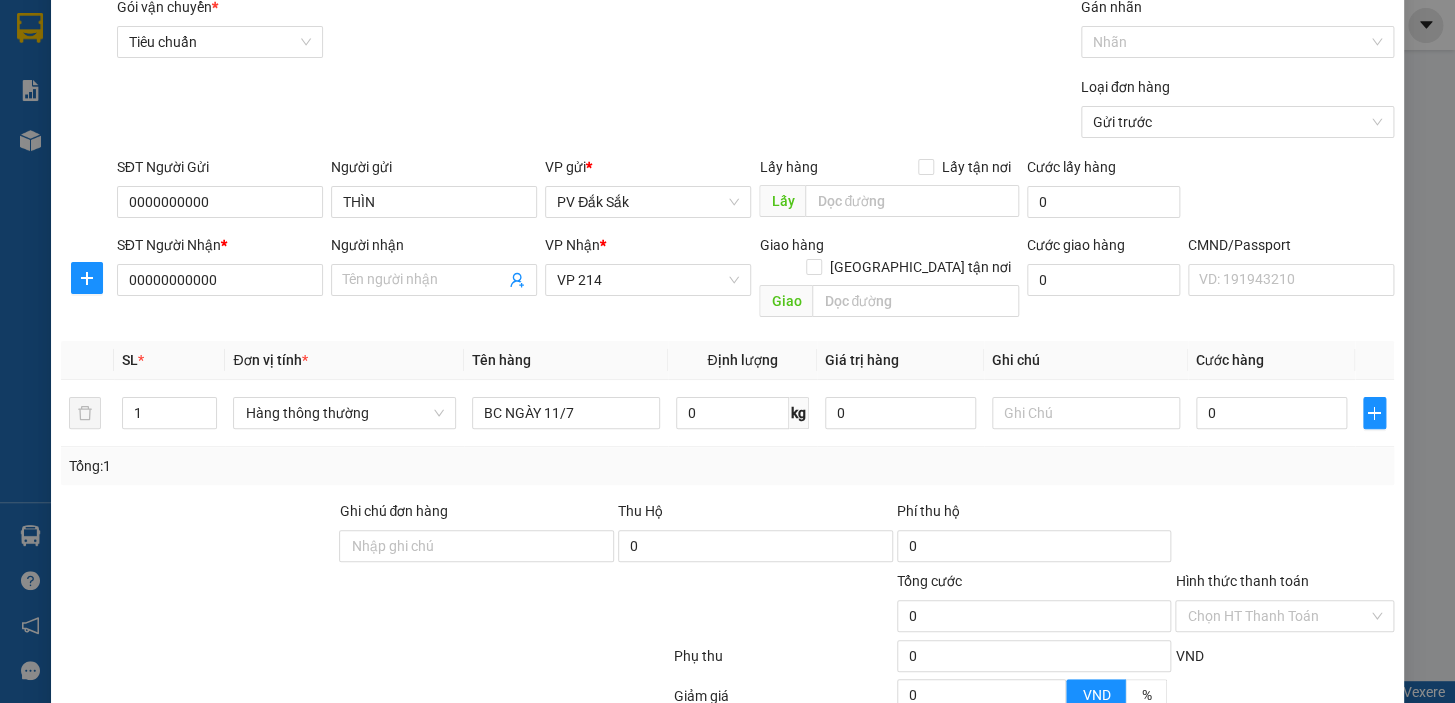 scroll, scrollTop: 0, scrollLeft: 0, axis: both 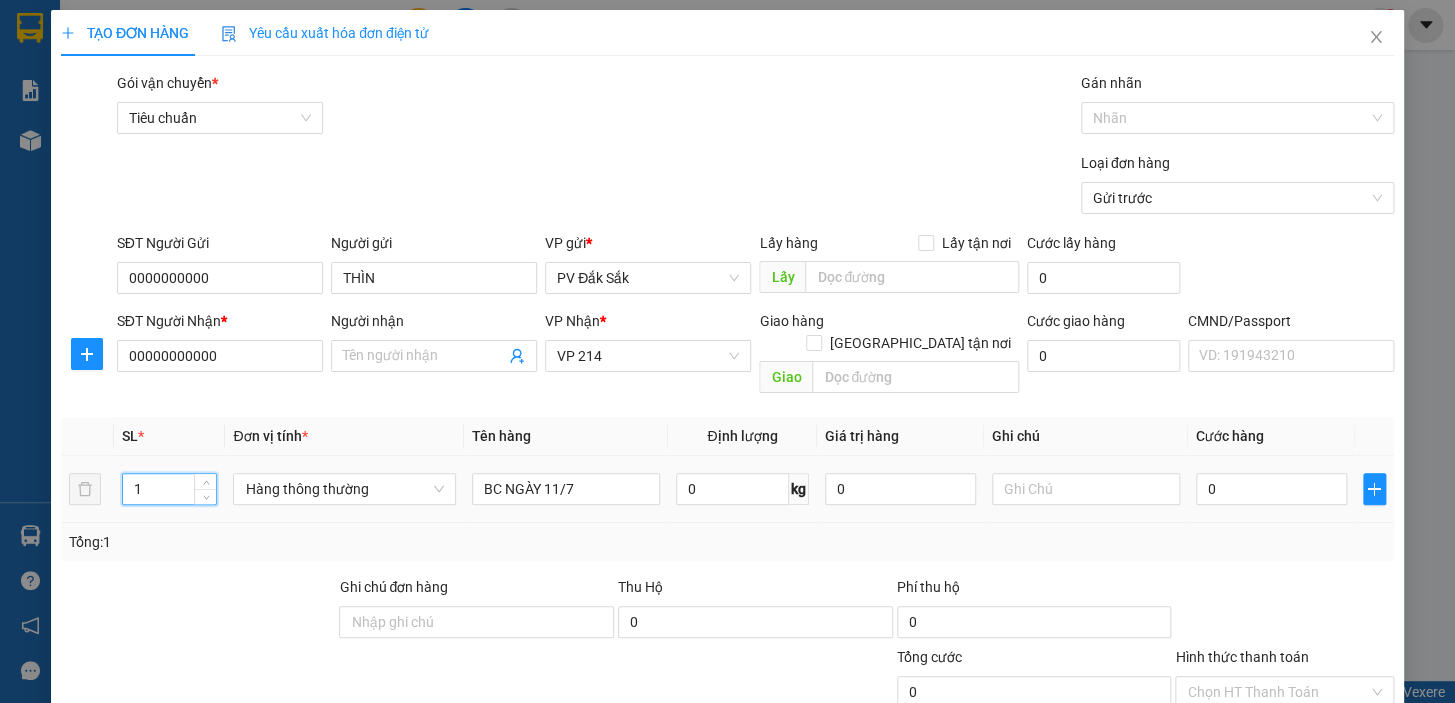 click on "1" at bounding box center (169, 489) 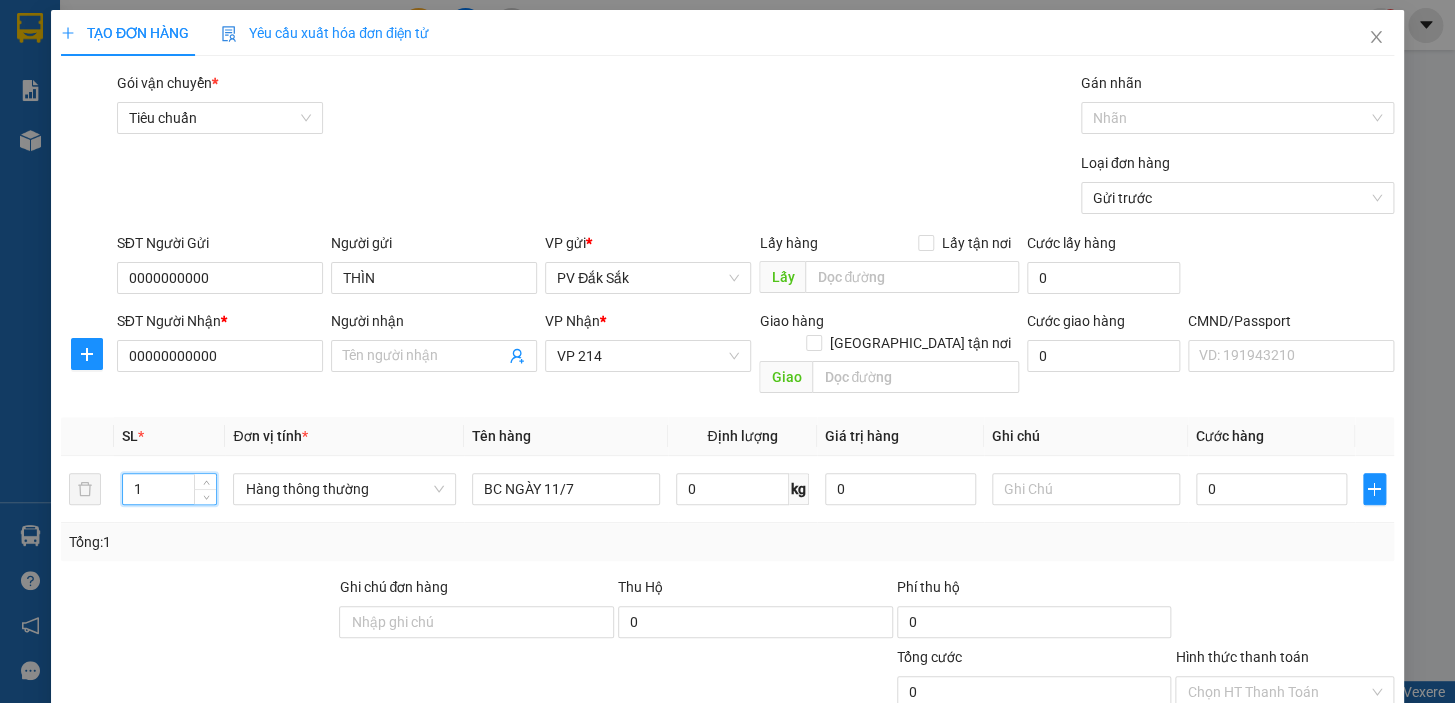 click on "Tổng:  1" at bounding box center [316, 542] 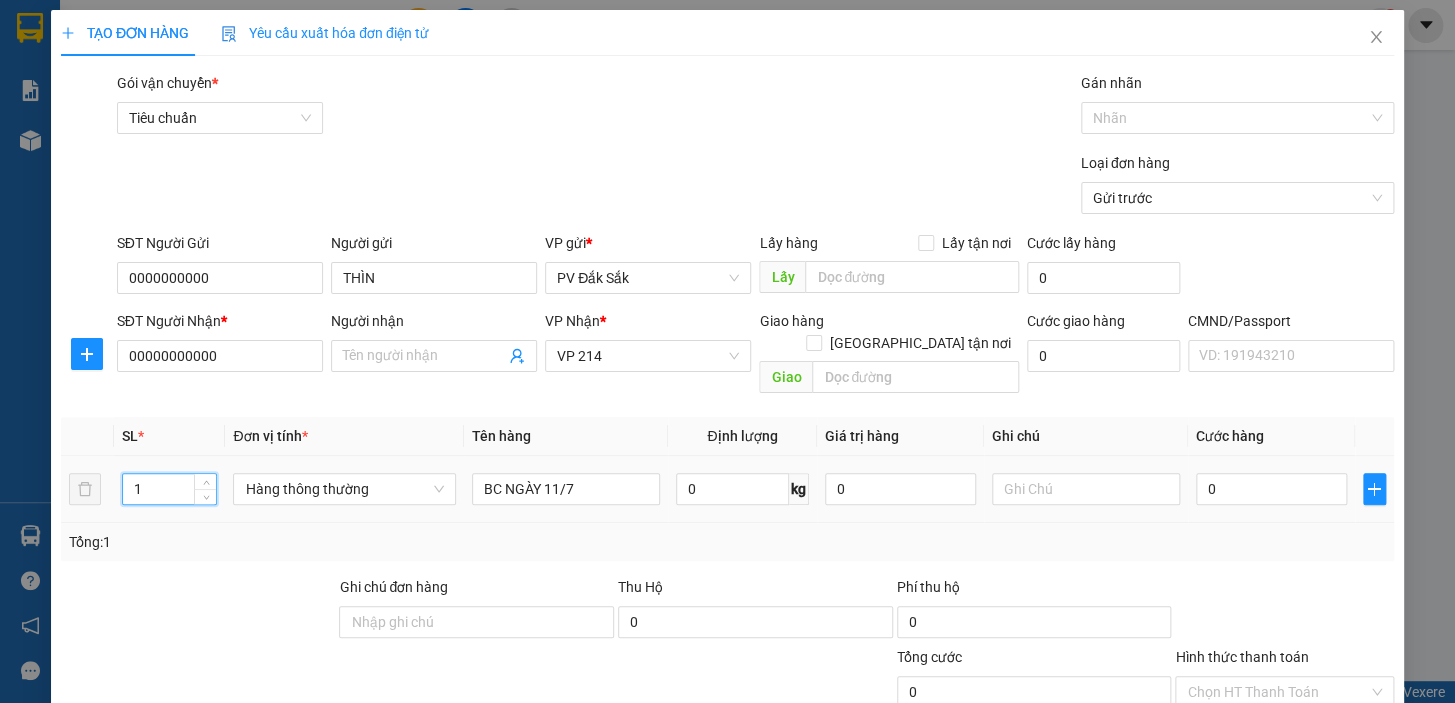 click on "1" at bounding box center (169, 489) 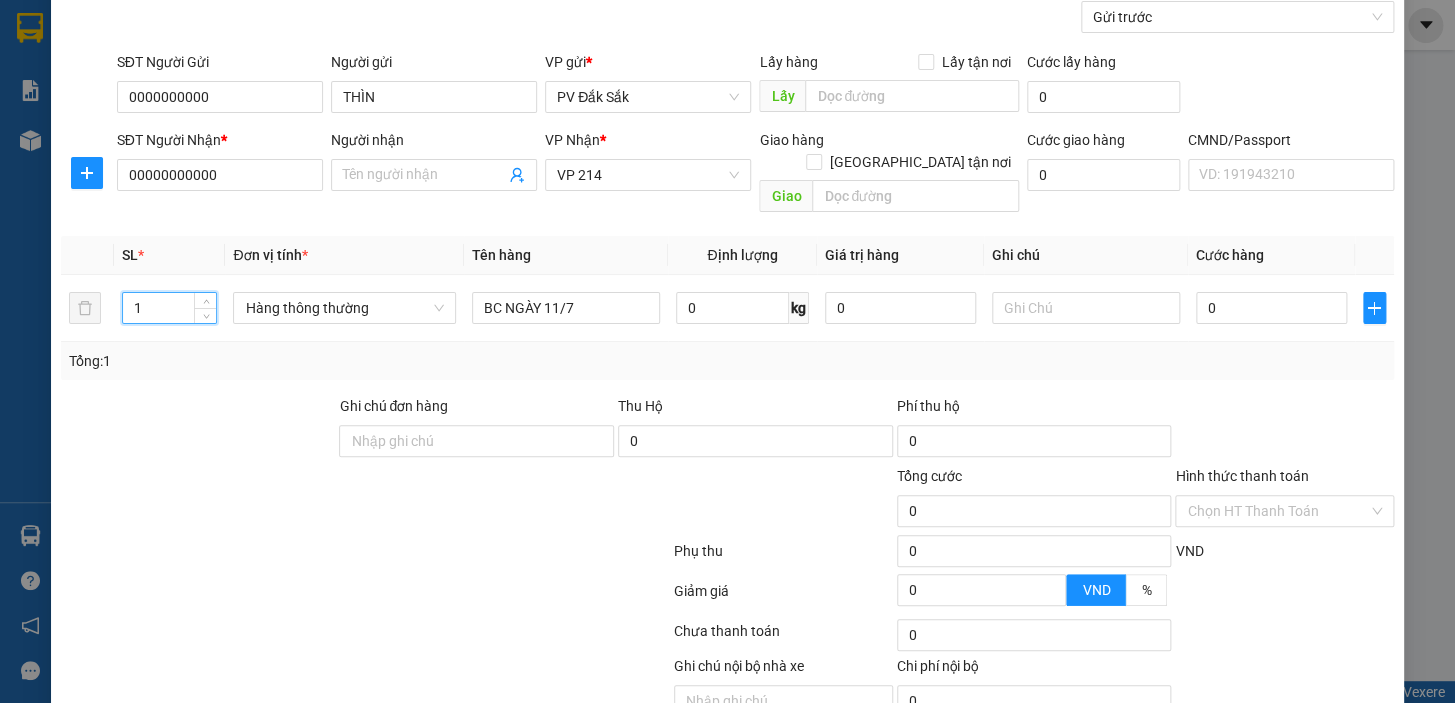 scroll, scrollTop: 258, scrollLeft: 0, axis: vertical 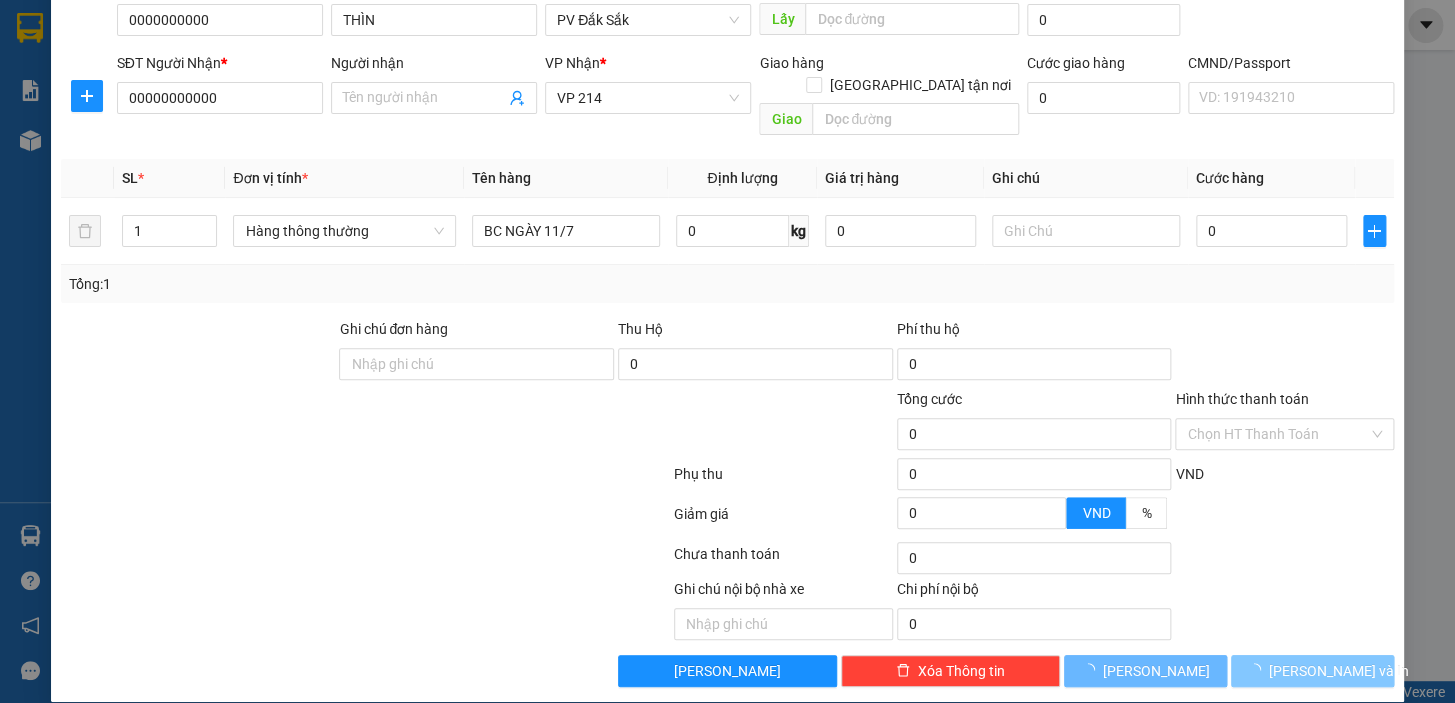 click on "[PERSON_NAME] và In" at bounding box center [1339, 671] 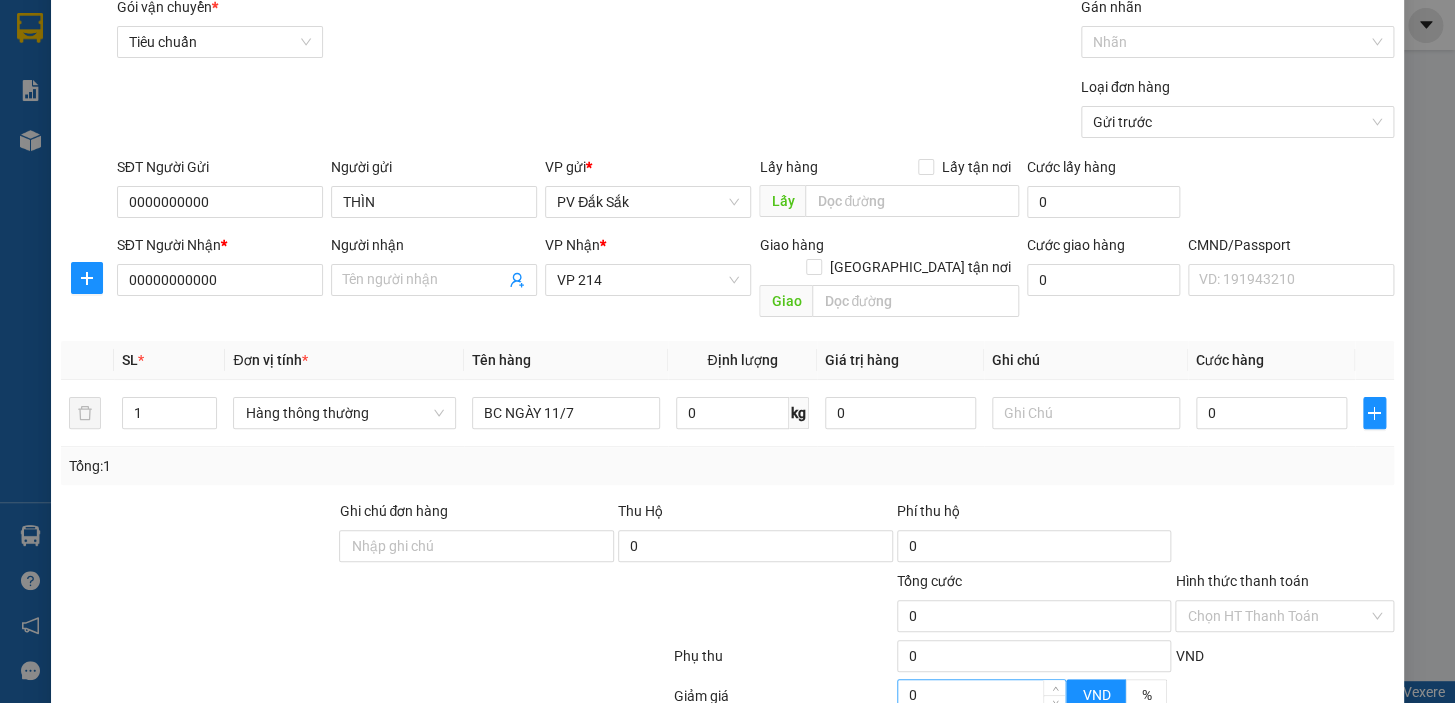 scroll, scrollTop: 0, scrollLeft: 0, axis: both 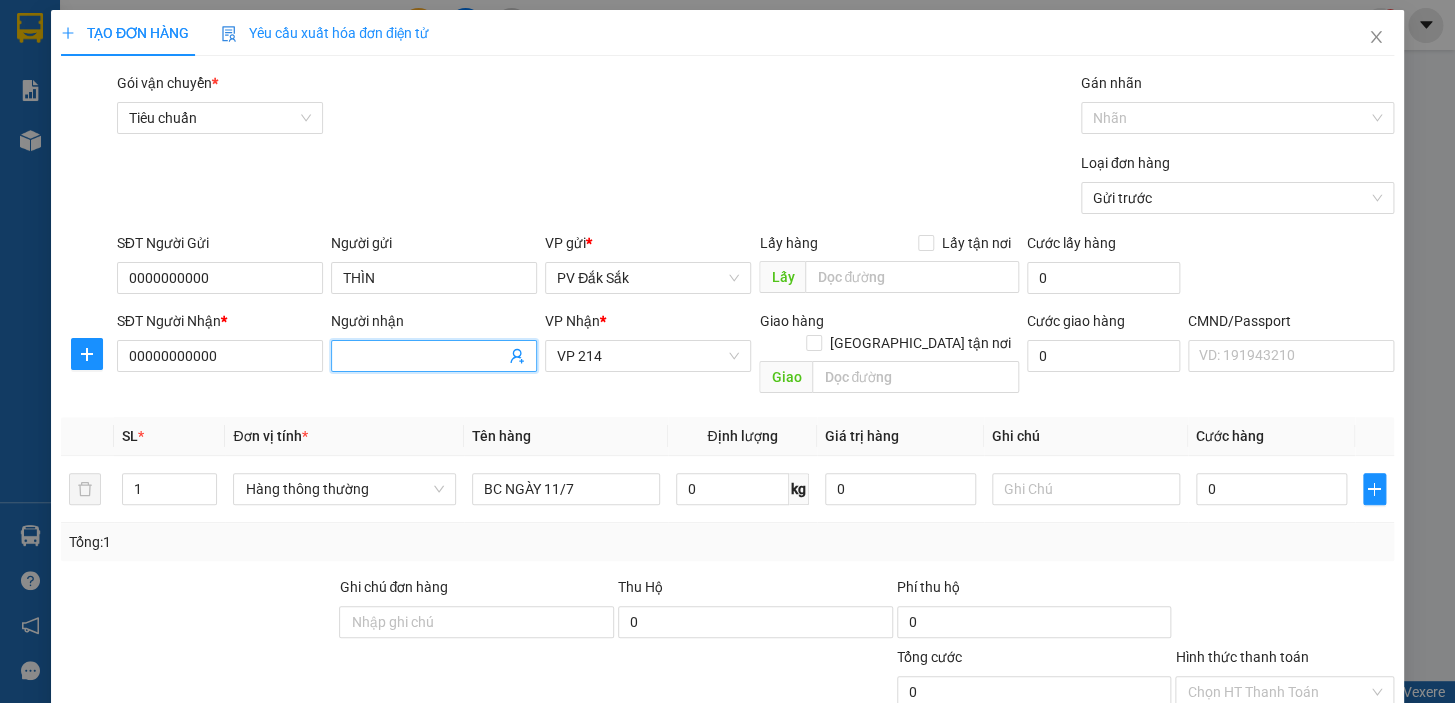 click on "Người nhận" at bounding box center (424, 356) 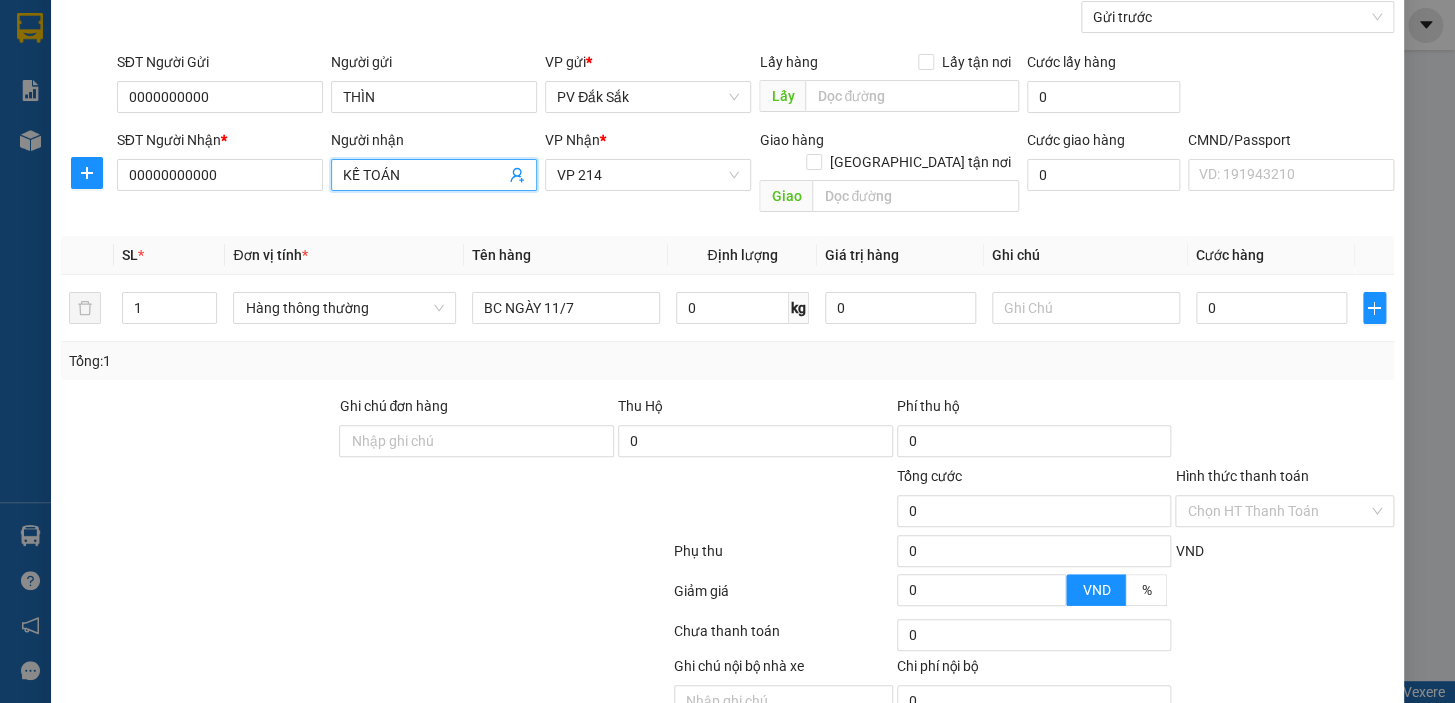 scroll, scrollTop: 258, scrollLeft: 0, axis: vertical 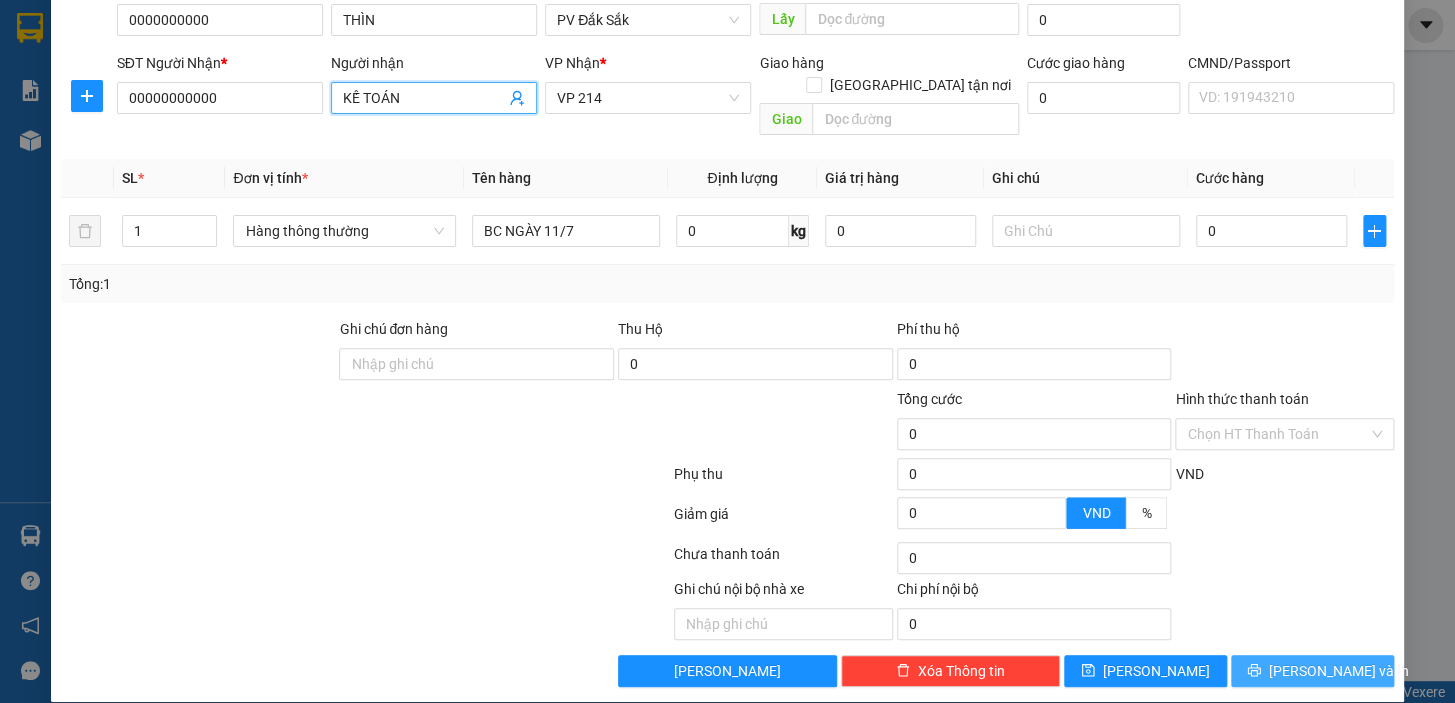 type on "KẾ TOÁN" 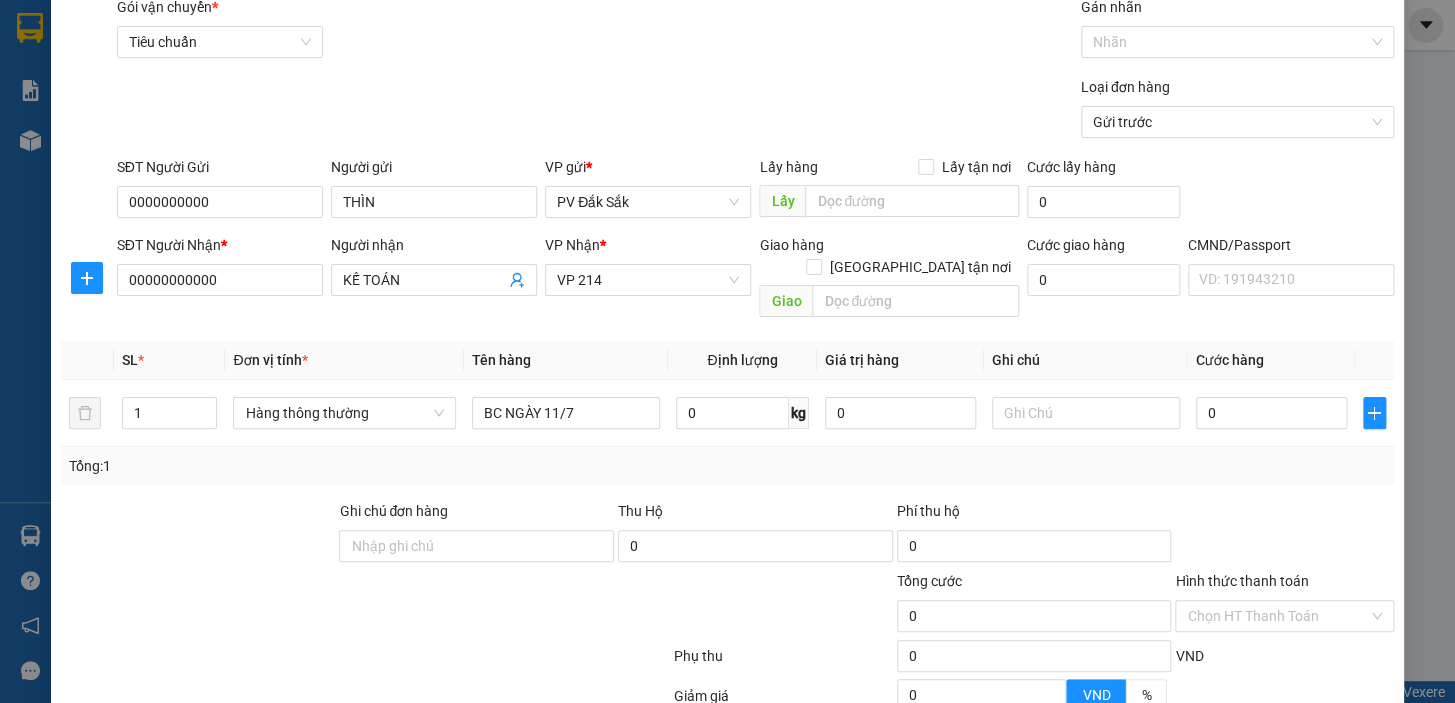scroll, scrollTop: 258, scrollLeft: 0, axis: vertical 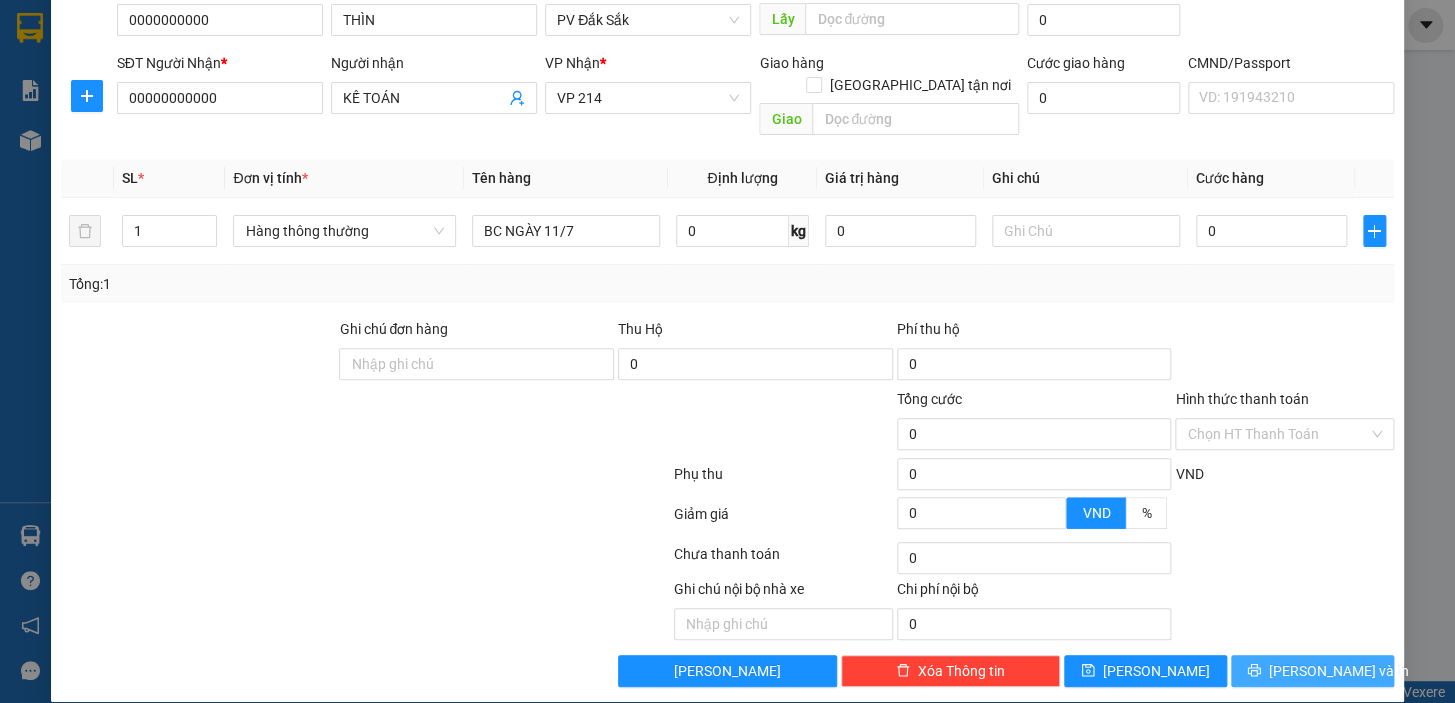 click on "[PERSON_NAME] và In" at bounding box center (1339, 671) 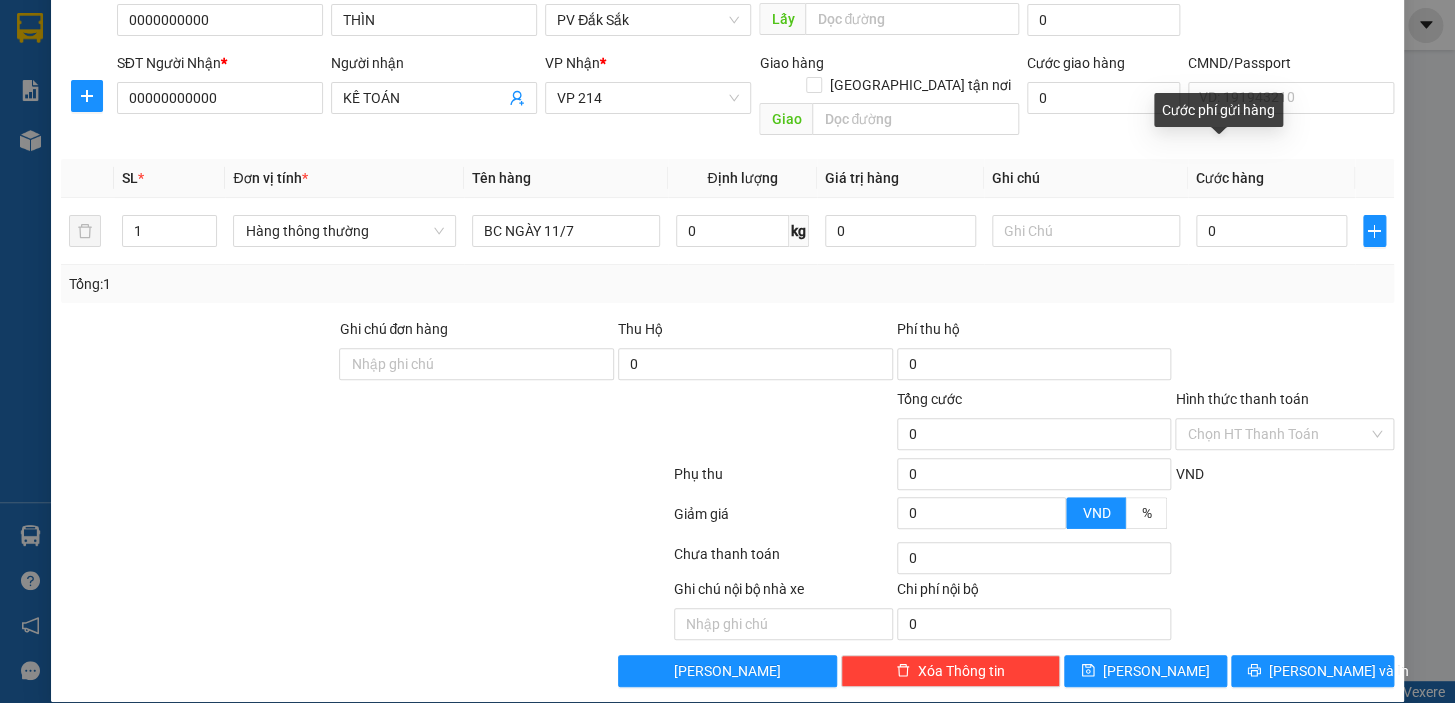 click on "Cước hàng" at bounding box center [1230, 178] 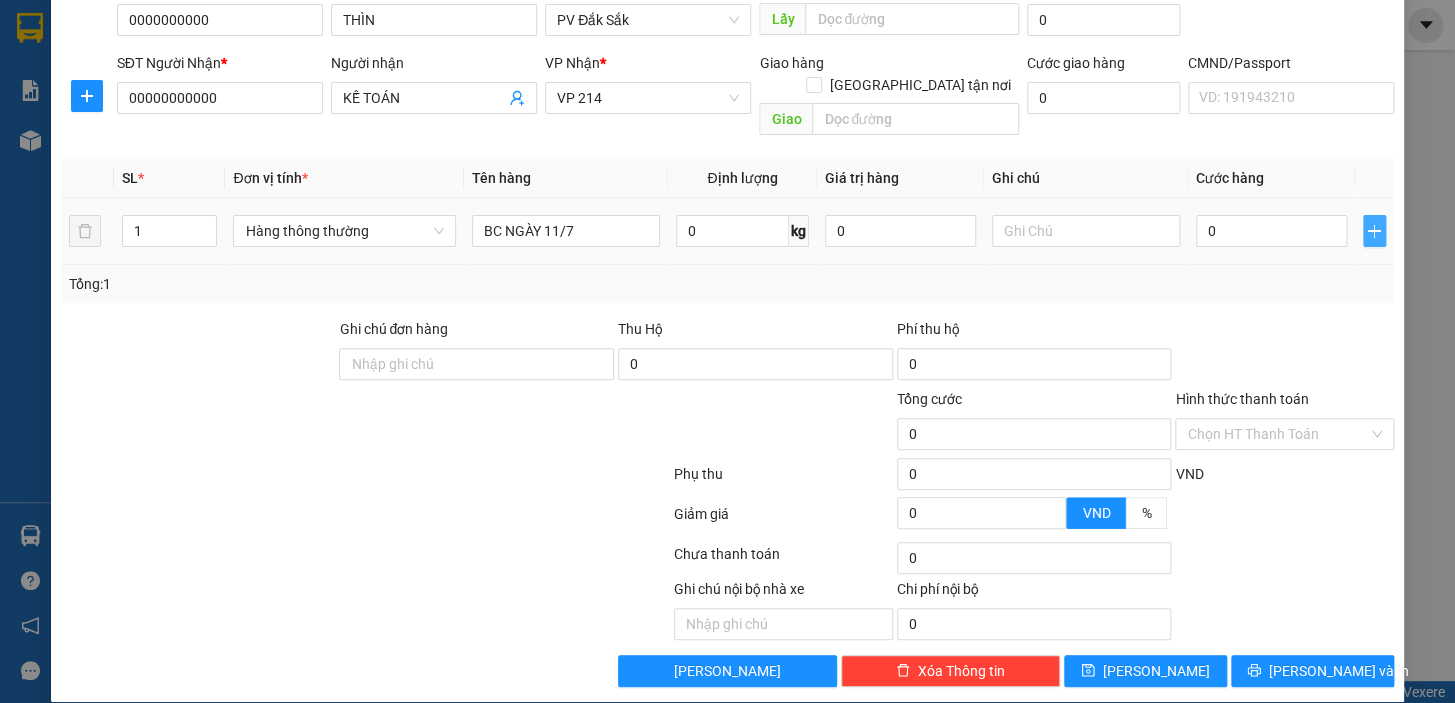 click 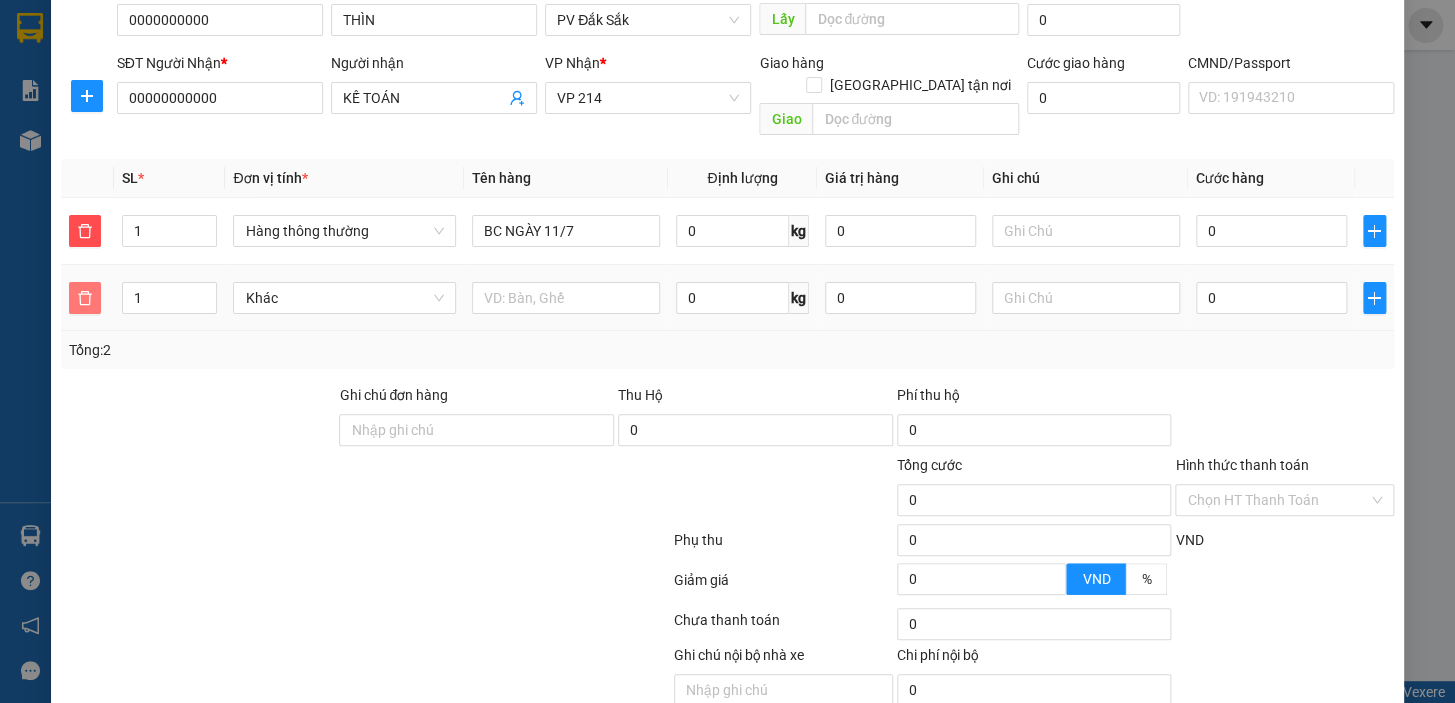 click 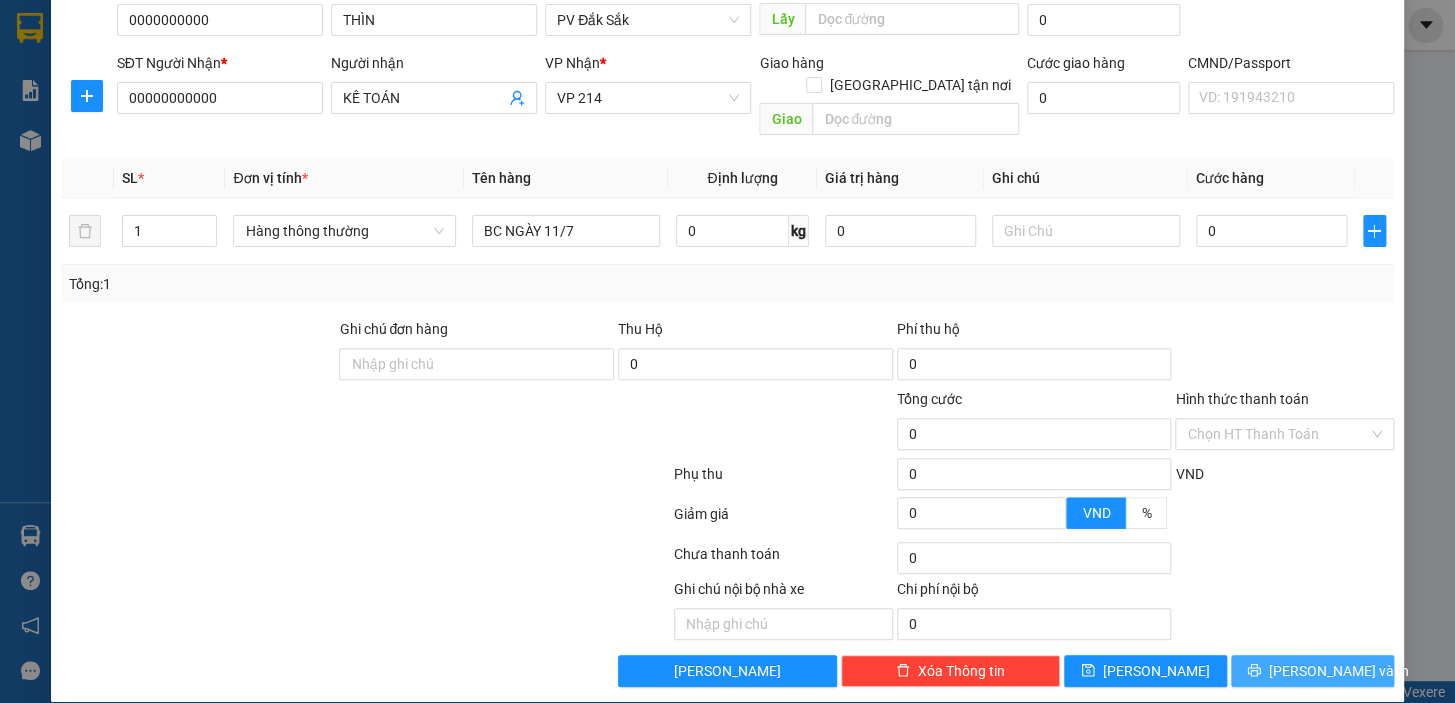 click on "[PERSON_NAME] và In" at bounding box center (1339, 671) 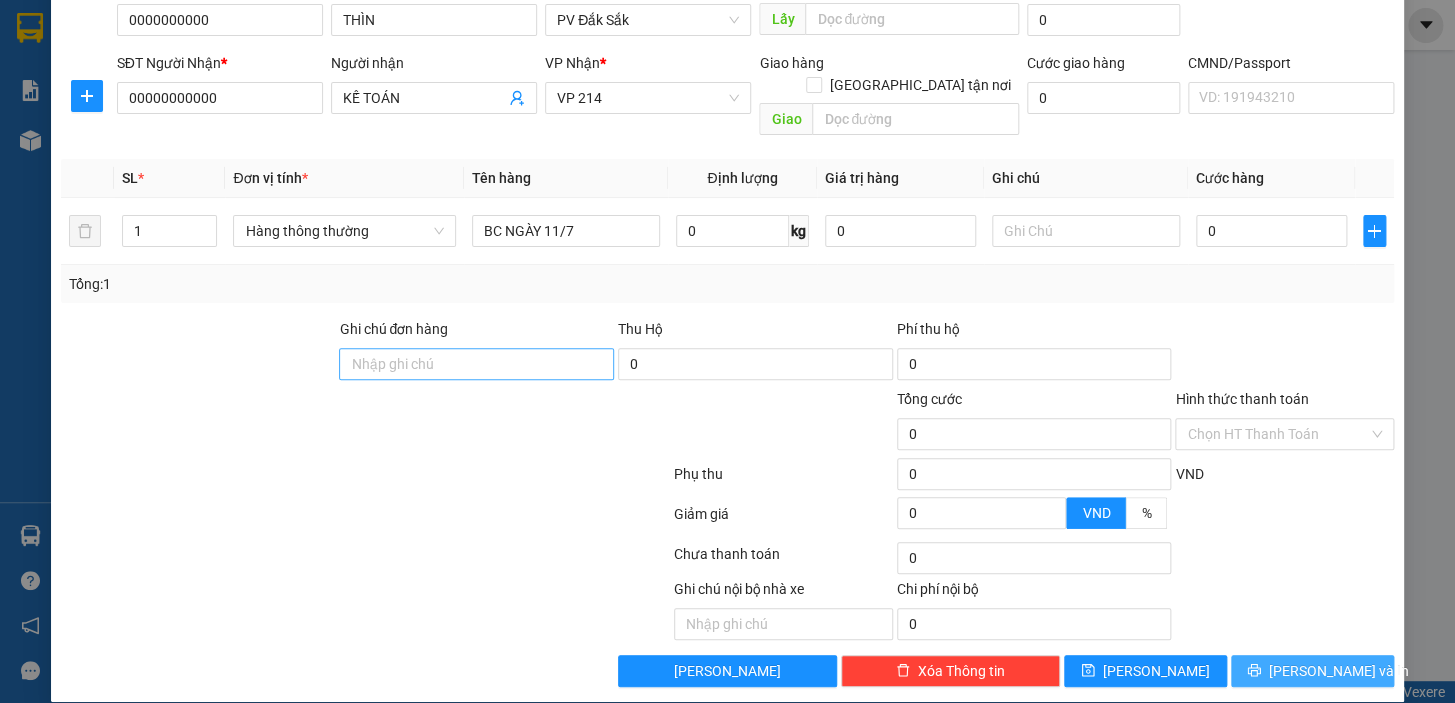 scroll, scrollTop: 0, scrollLeft: 0, axis: both 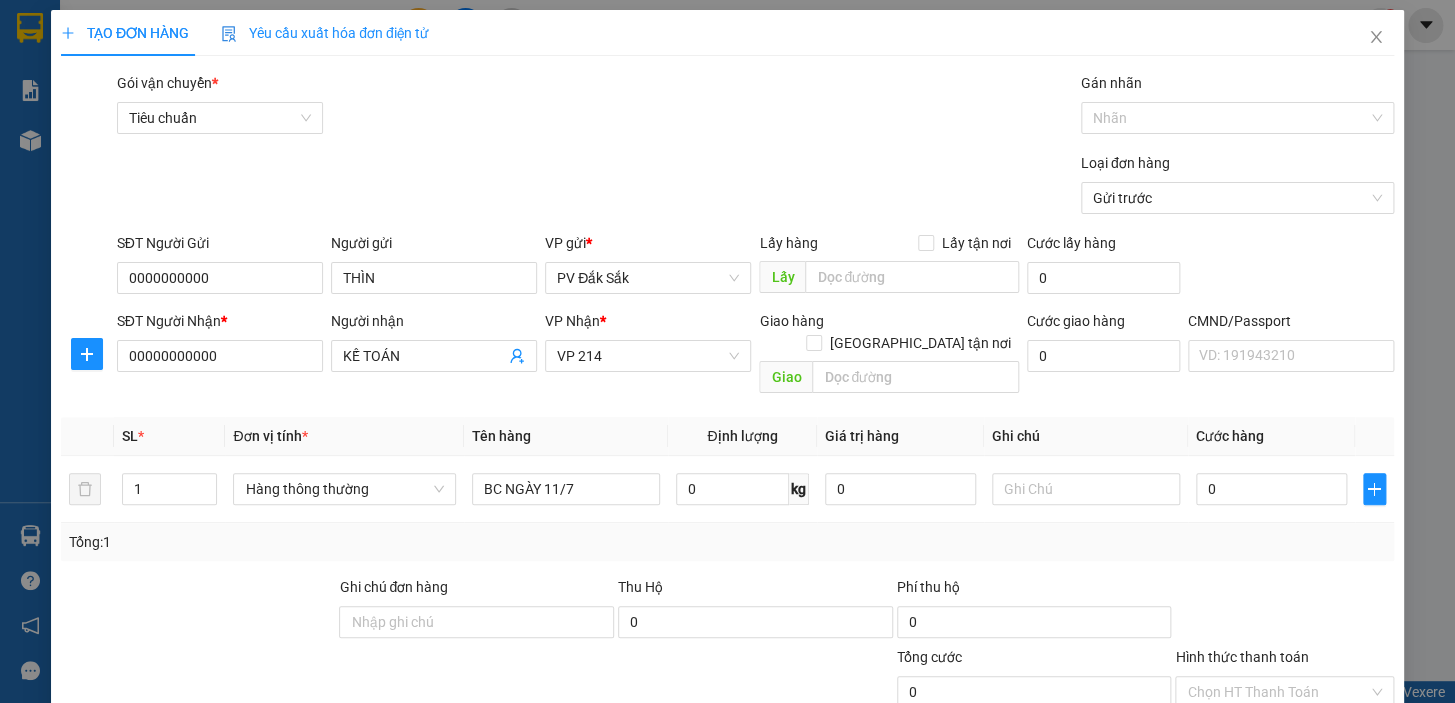 click on "Yêu cầu xuất hóa đơn điện tử" at bounding box center [325, 33] 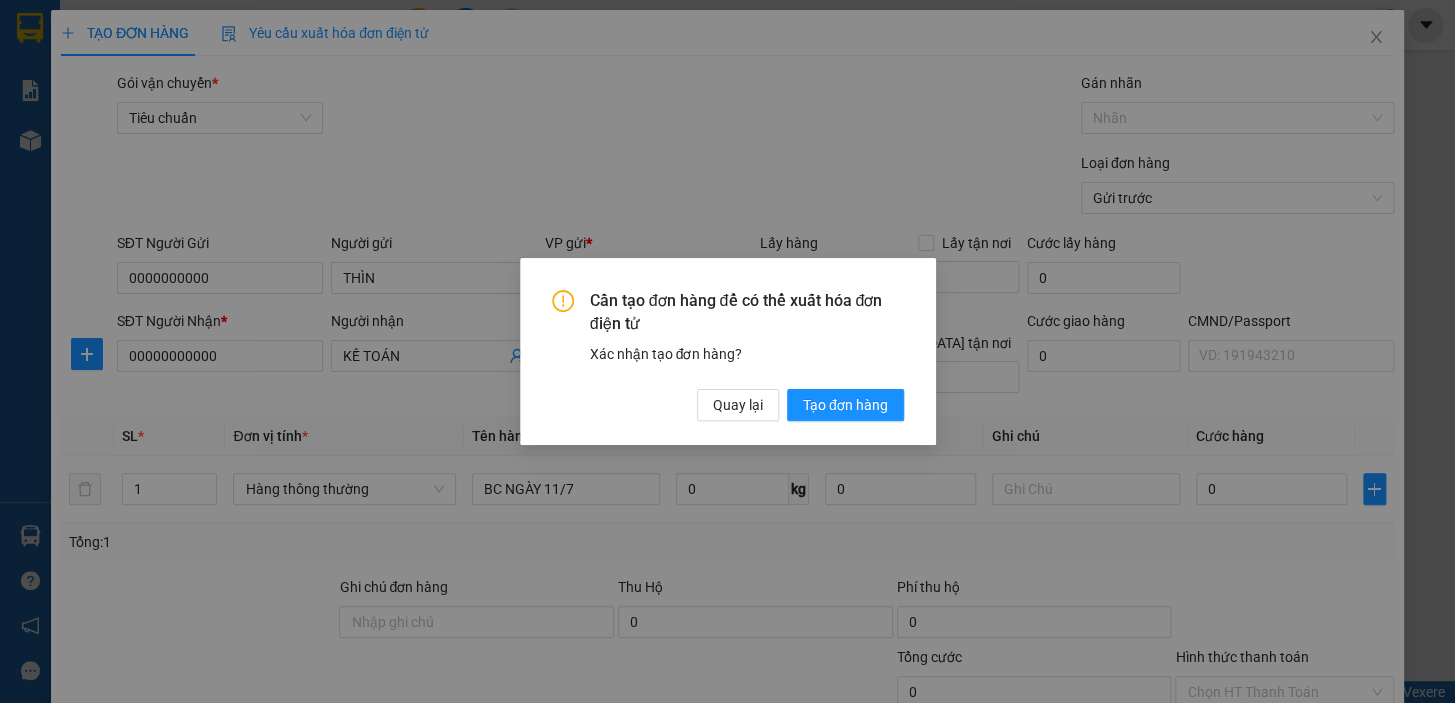 click on "Cần tạo đơn hàng để có thể xuất hóa đơn điện tử Xác nhận tạo đơn hàng? Quay lại Tạo đơn hàng" at bounding box center [727, 351] 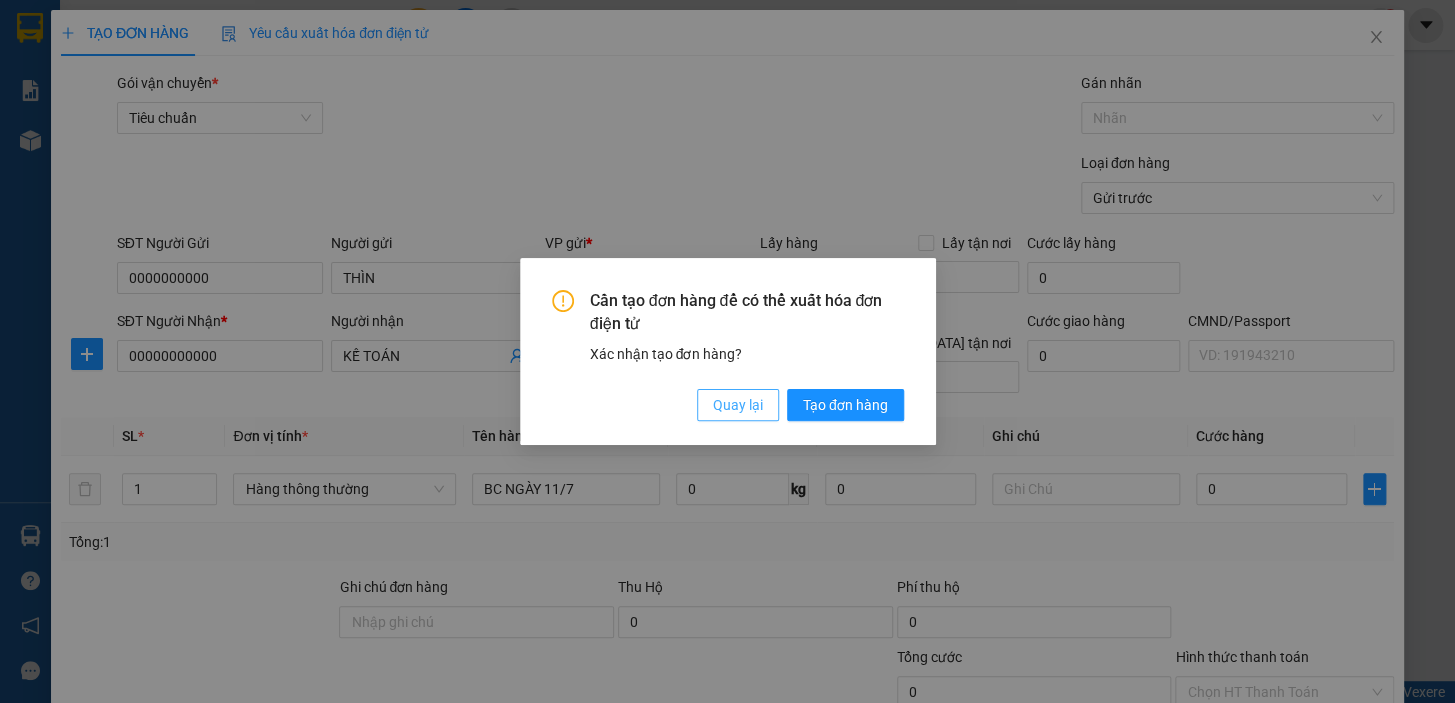 click on "Quay lại" at bounding box center [738, 405] 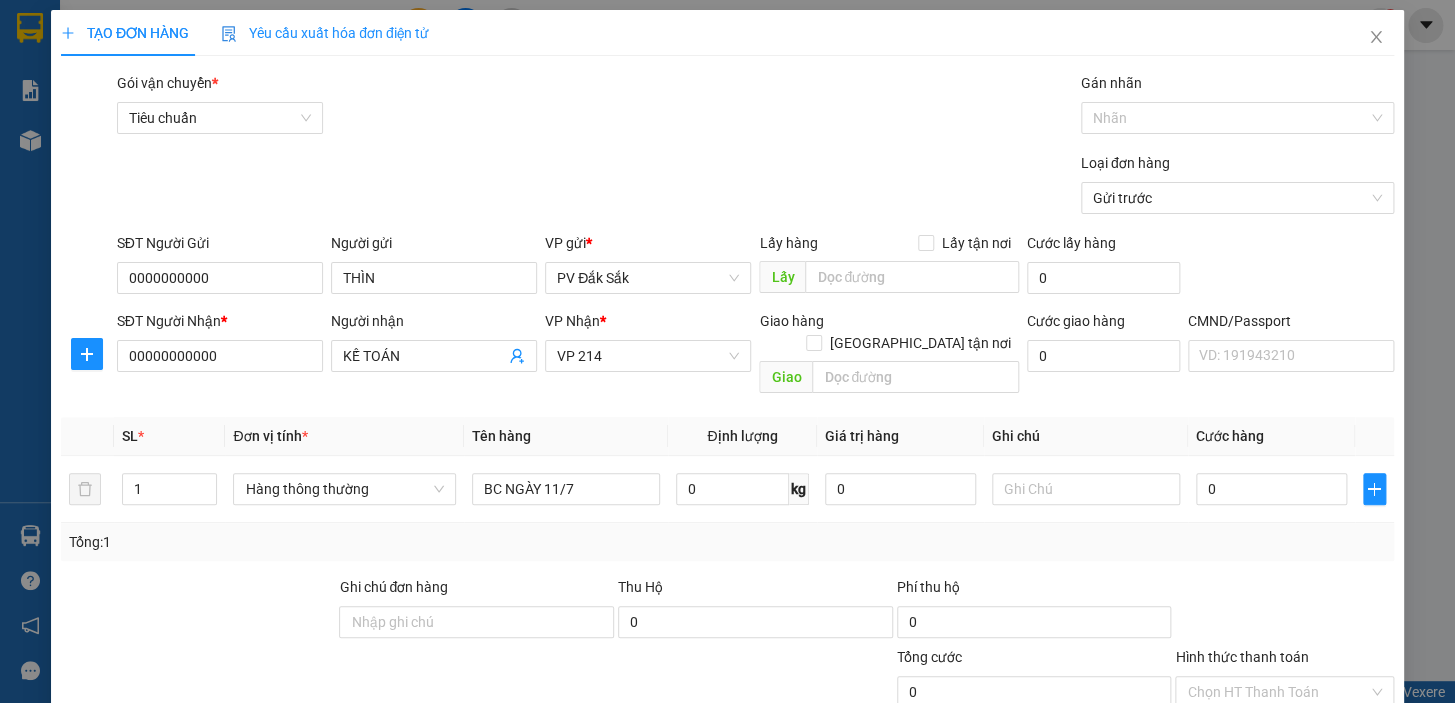 scroll, scrollTop: 258, scrollLeft: 0, axis: vertical 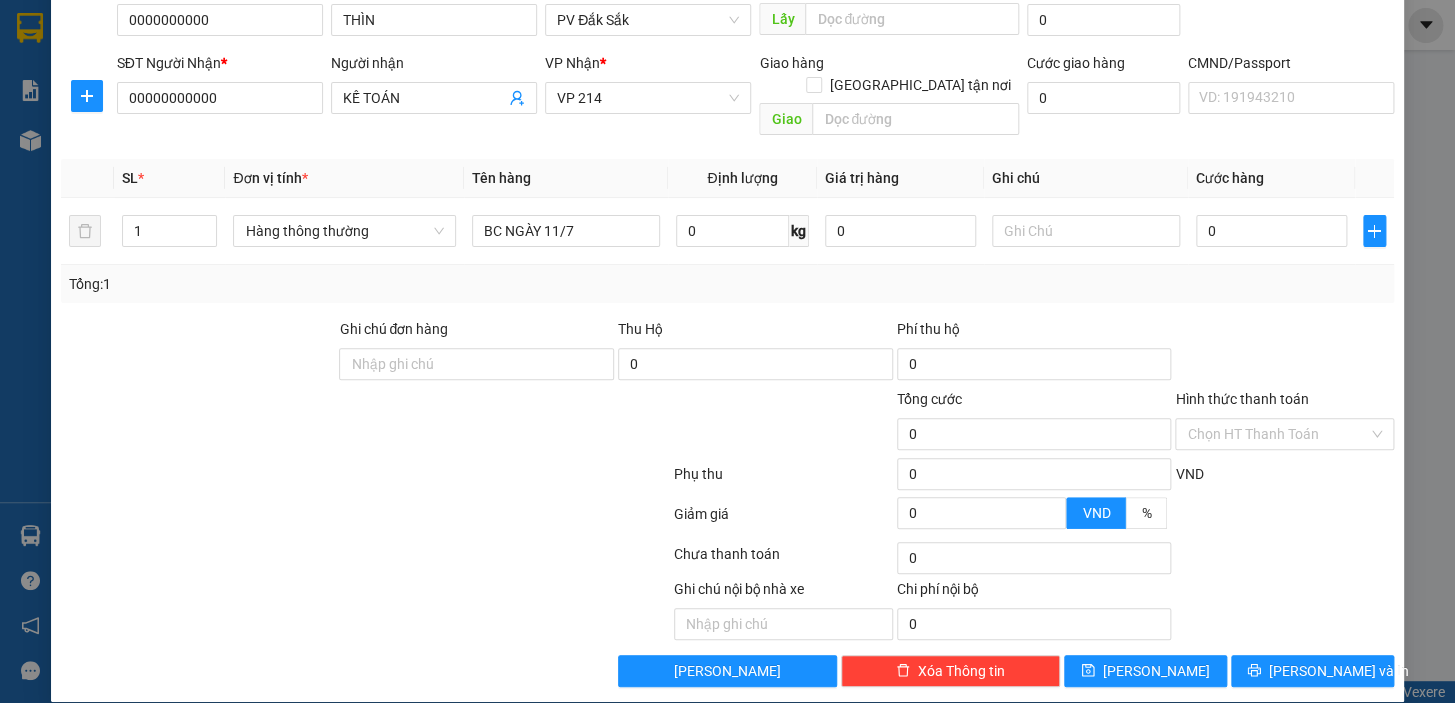 click on "Hình thức thanh toán" at bounding box center (1241, 399) 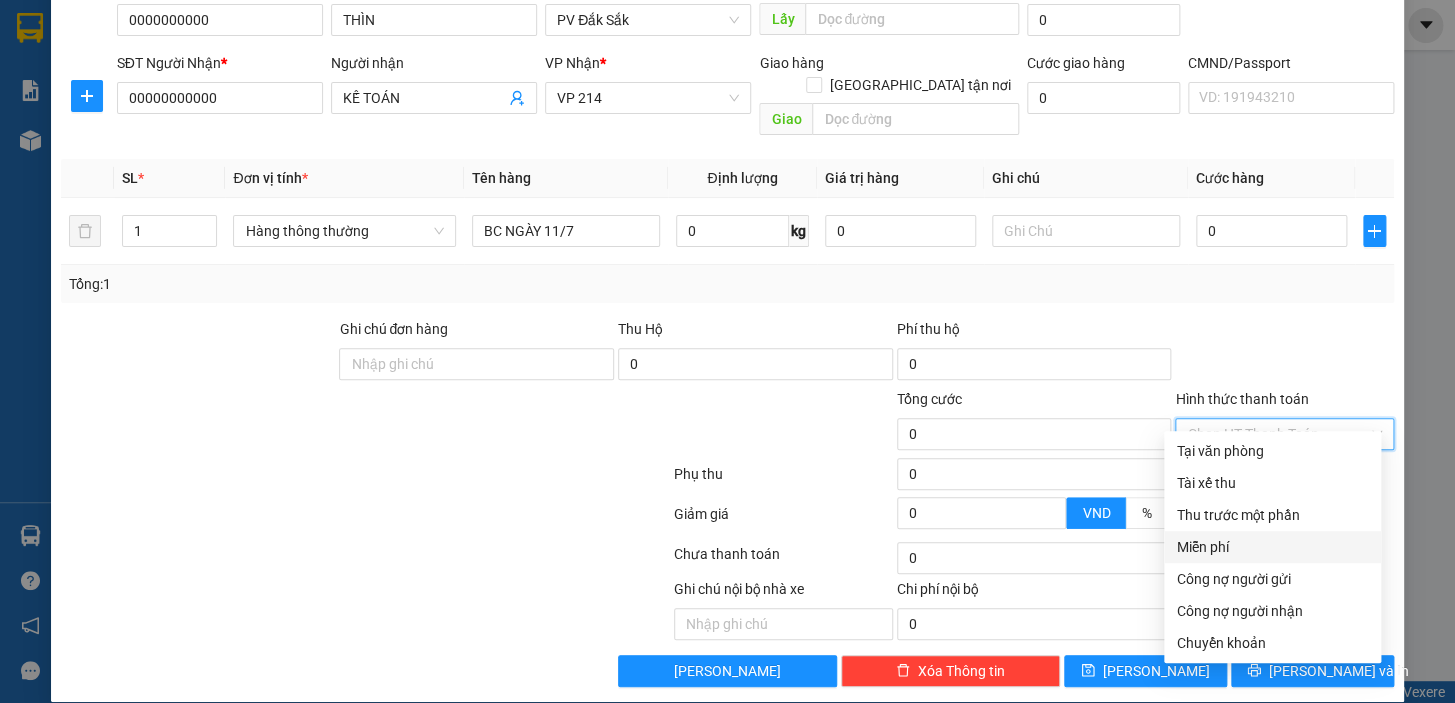 click on "Miễn phí" at bounding box center (1272, 547) 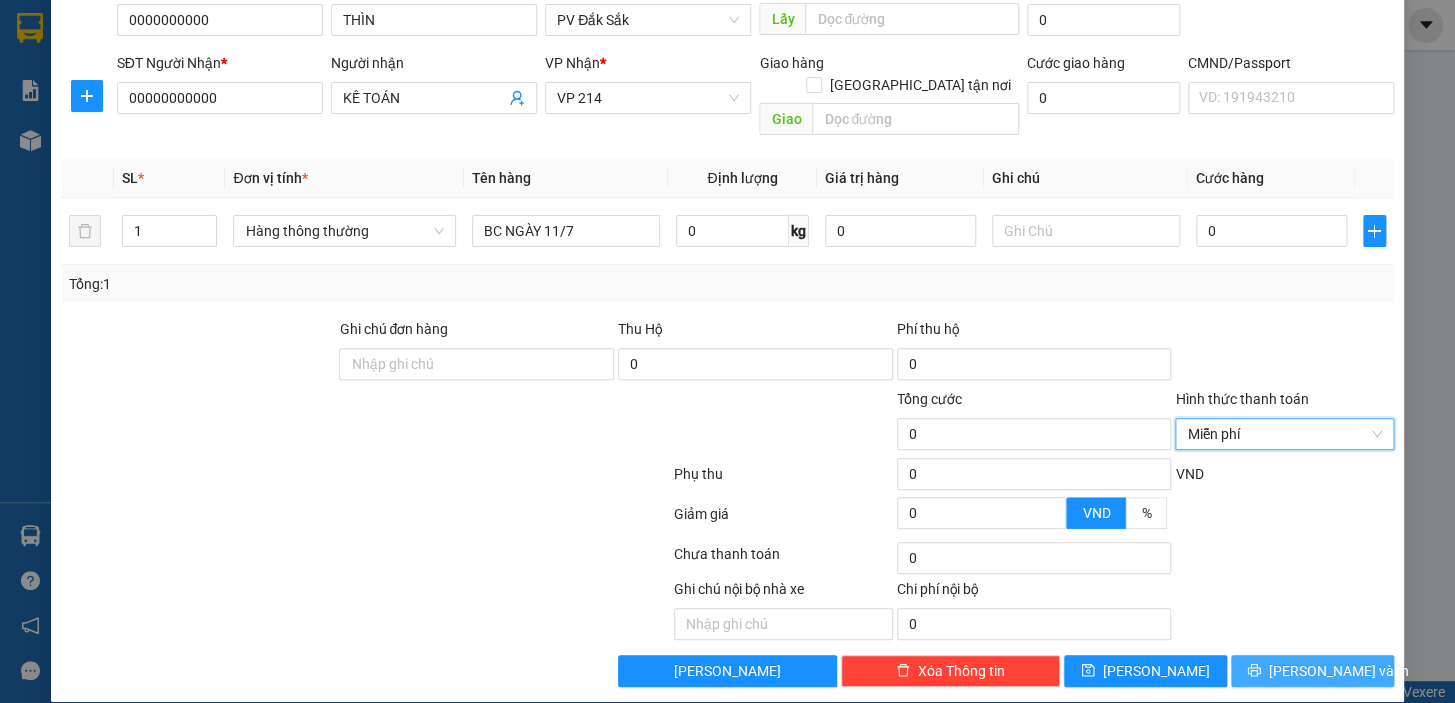 click on "[PERSON_NAME] và In" at bounding box center [1339, 671] 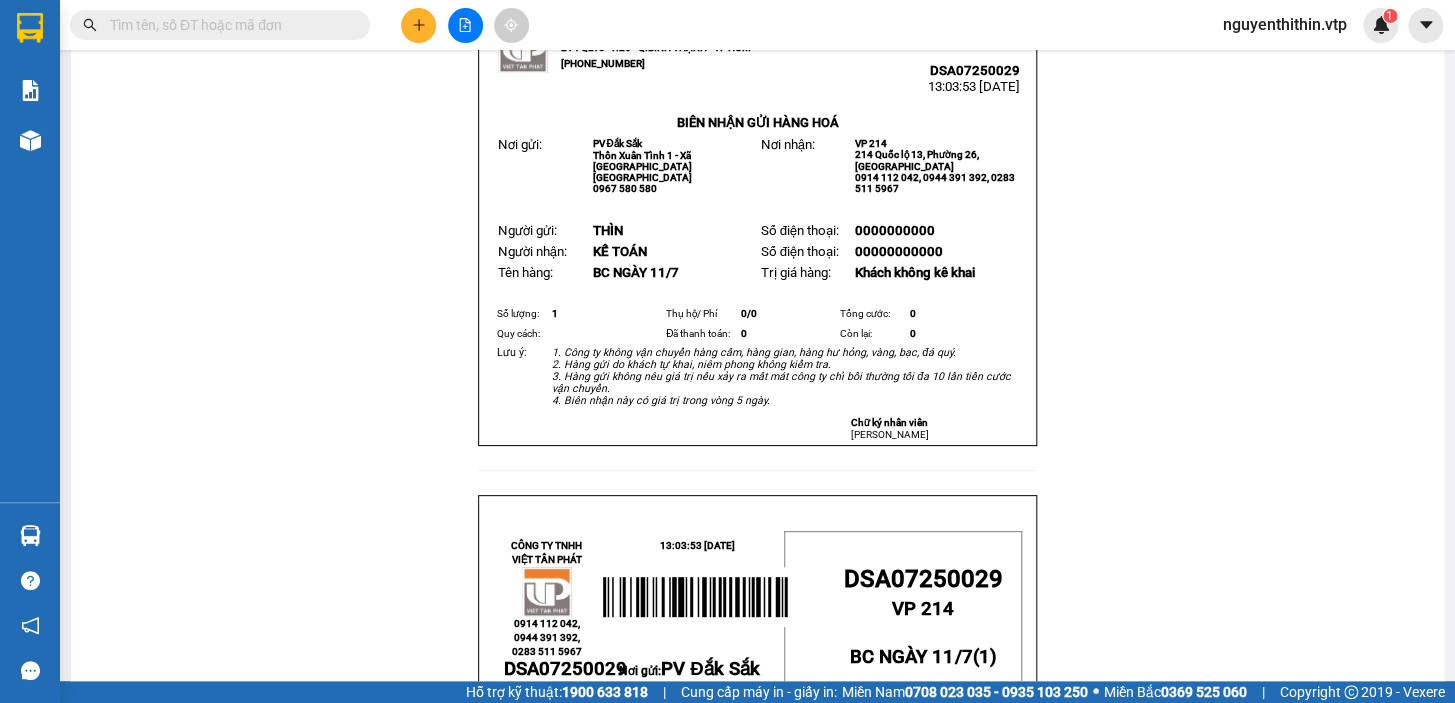 scroll, scrollTop: 0, scrollLeft: 0, axis: both 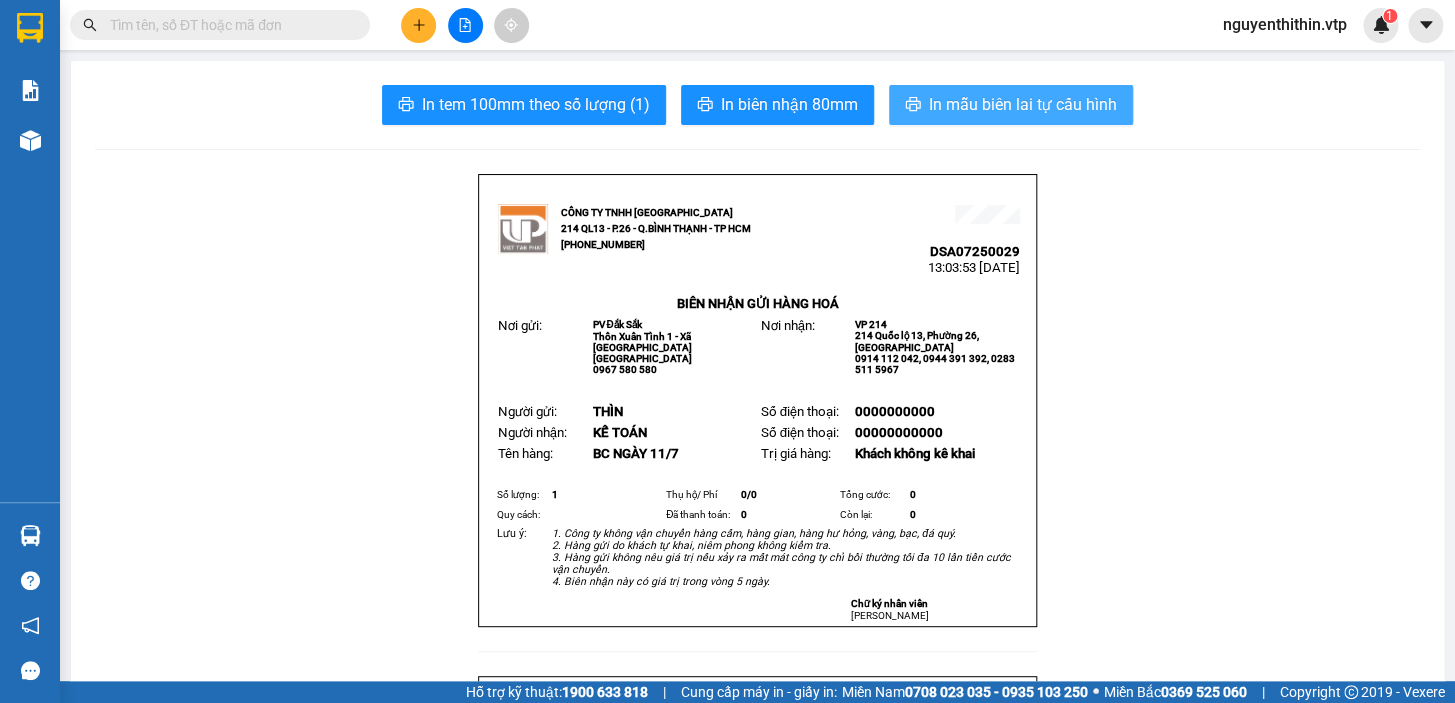 click on "In mẫu biên lai tự cấu hình" at bounding box center (1023, 104) 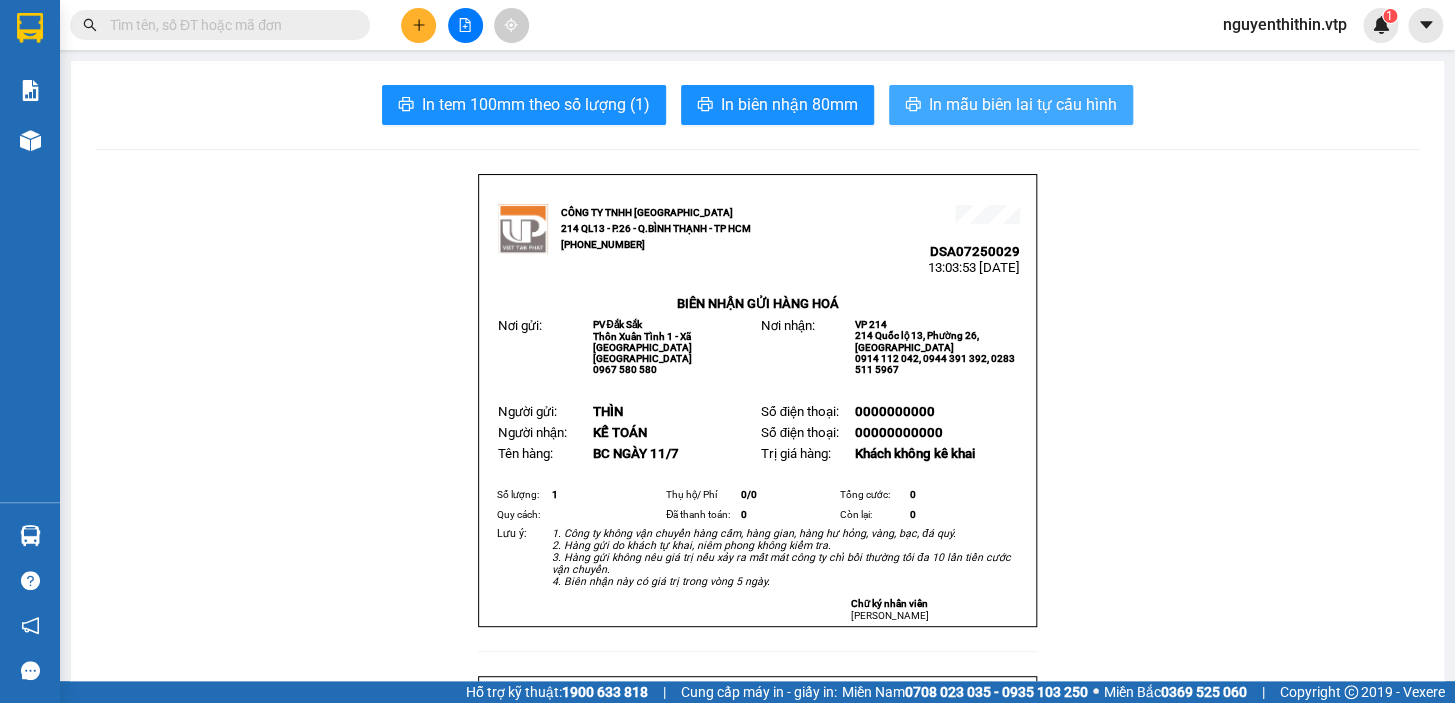 scroll, scrollTop: 0, scrollLeft: 0, axis: both 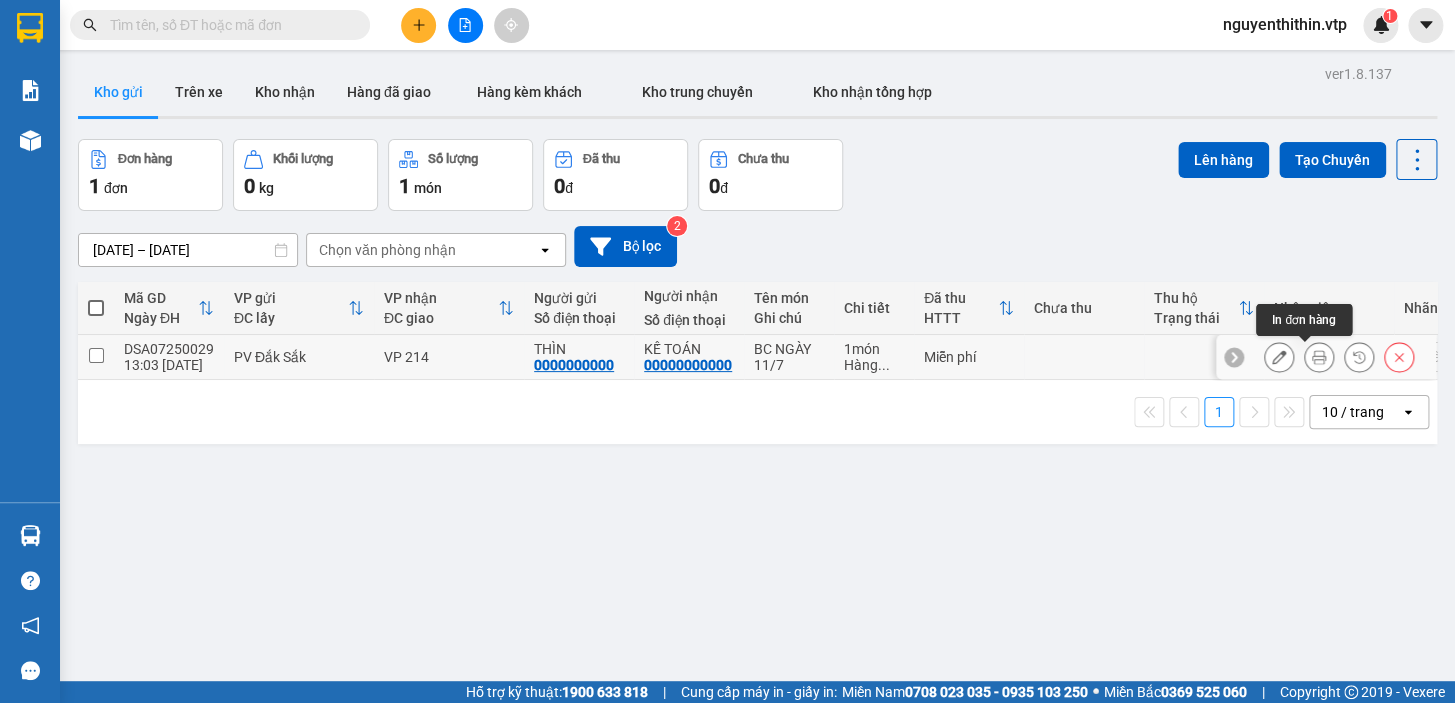 click 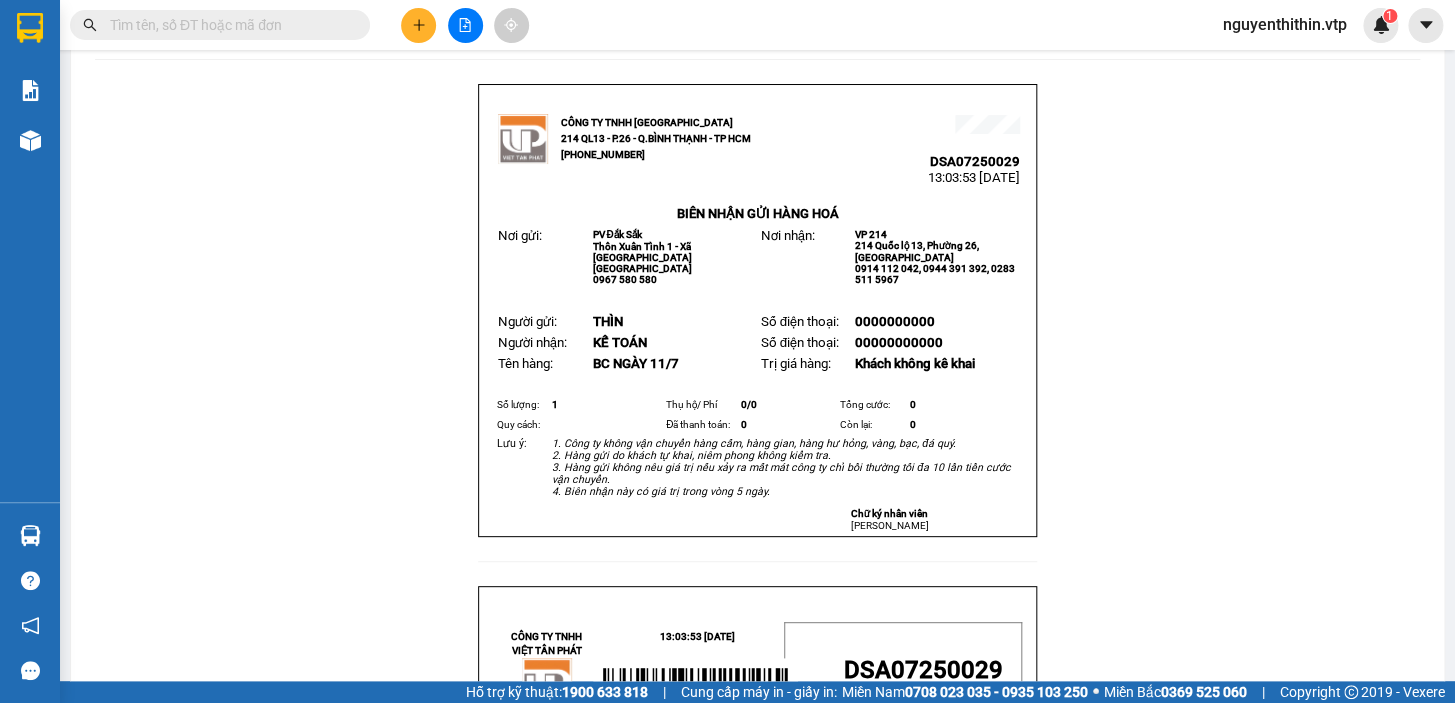 scroll, scrollTop: 0, scrollLeft: 0, axis: both 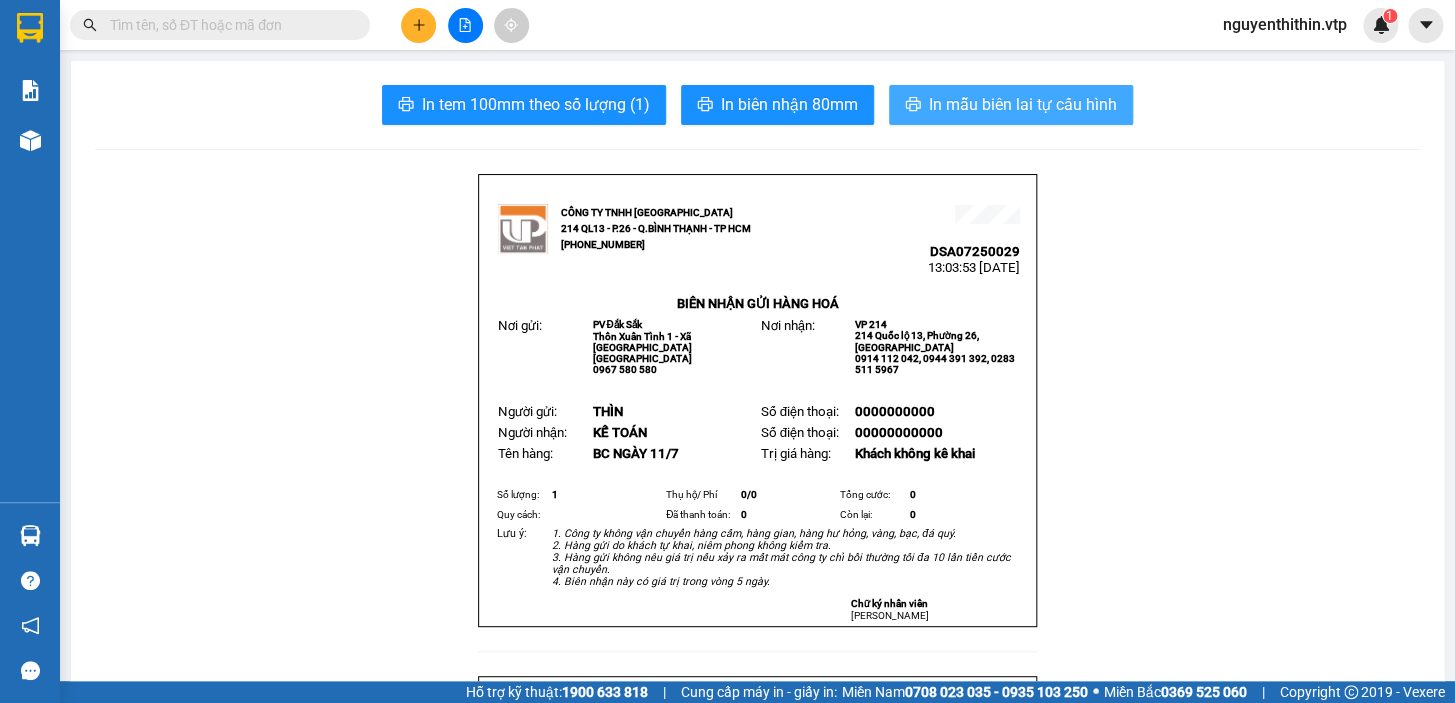 click on "In mẫu biên lai tự cấu hình" at bounding box center [1023, 104] 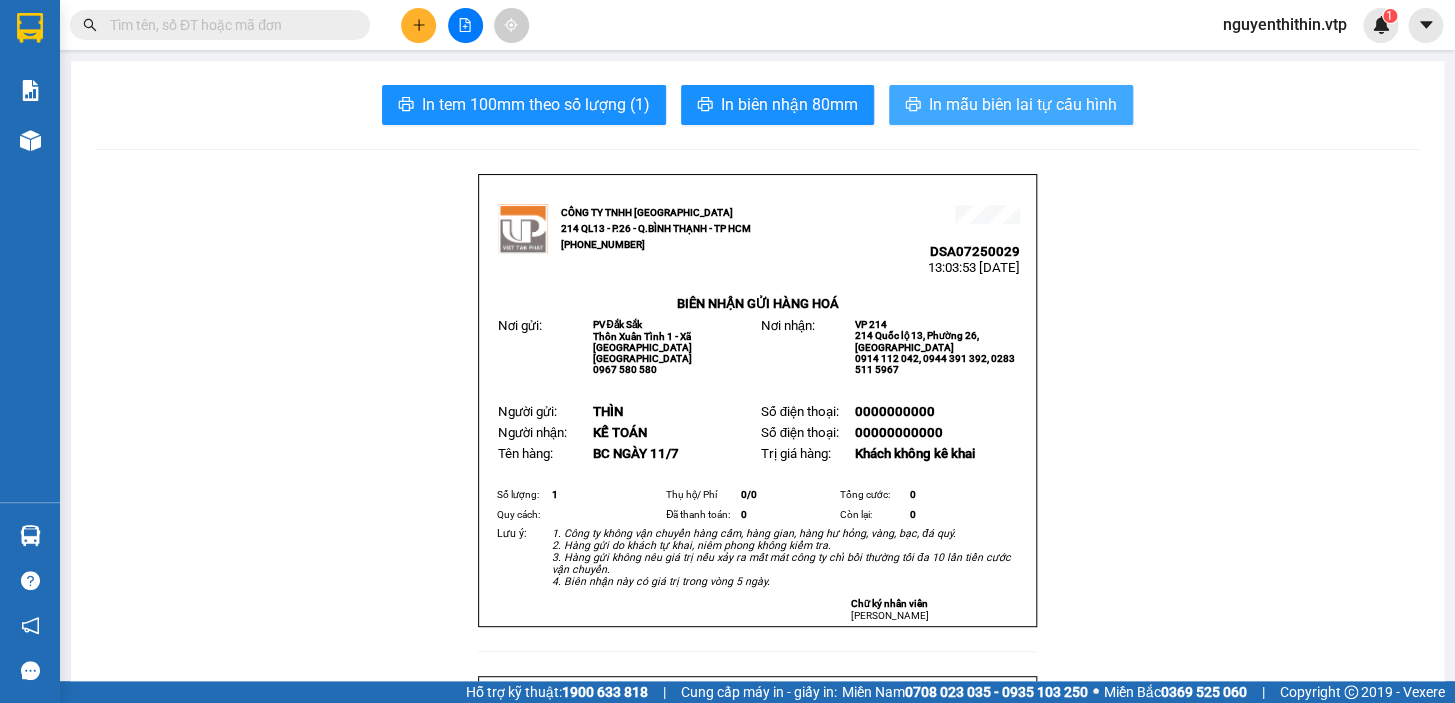 scroll, scrollTop: 0, scrollLeft: 0, axis: both 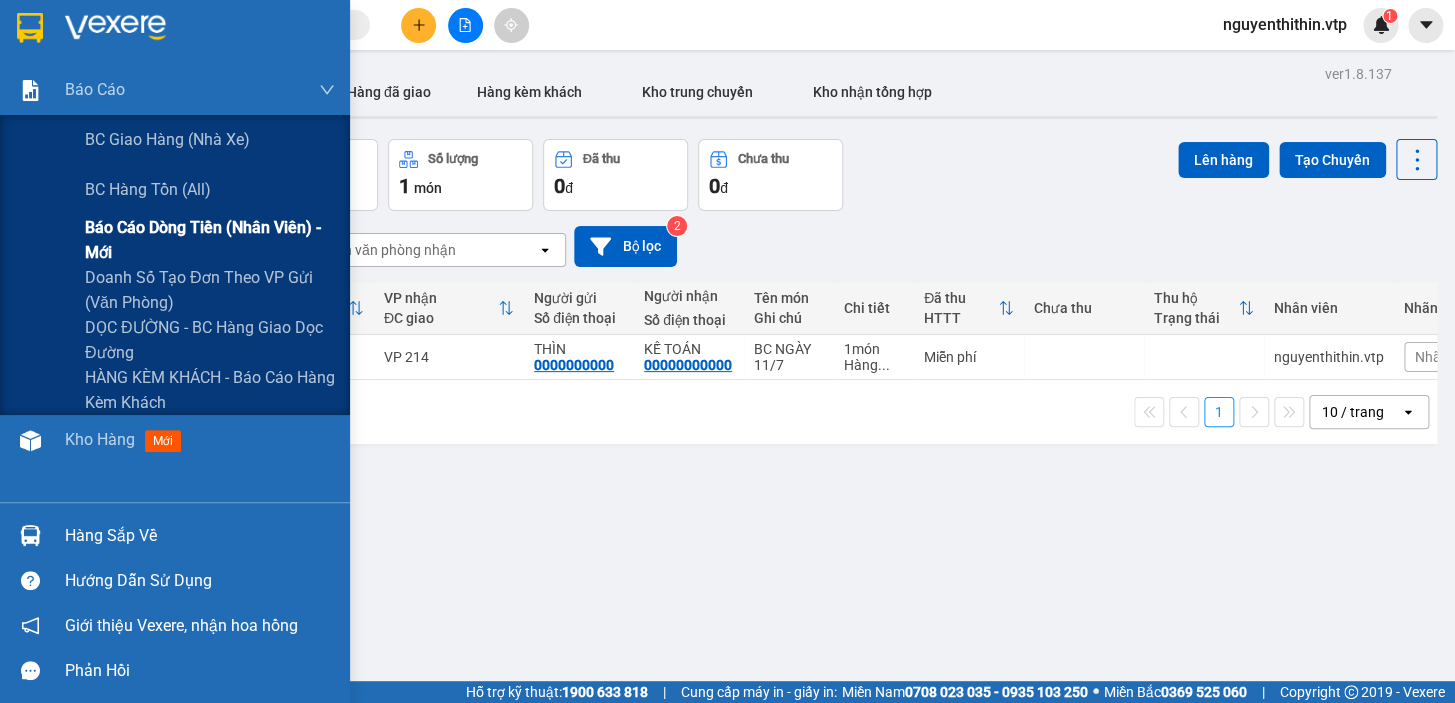 click on "Báo cáo dòng tiền (nhân viên) - mới" at bounding box center [210, 240] 